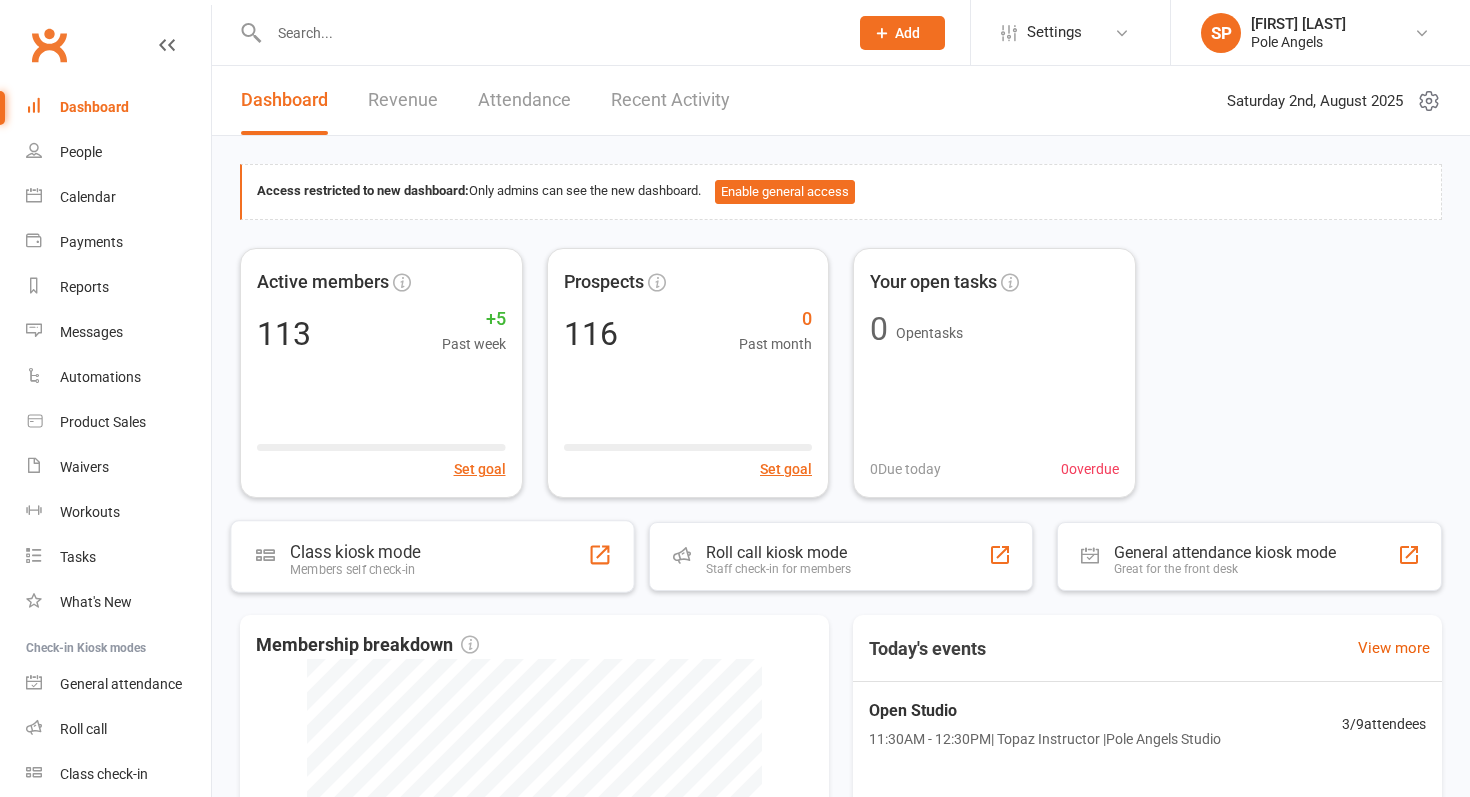 scroll, scrollTop: 0, scrollLeft: 0, axis: both 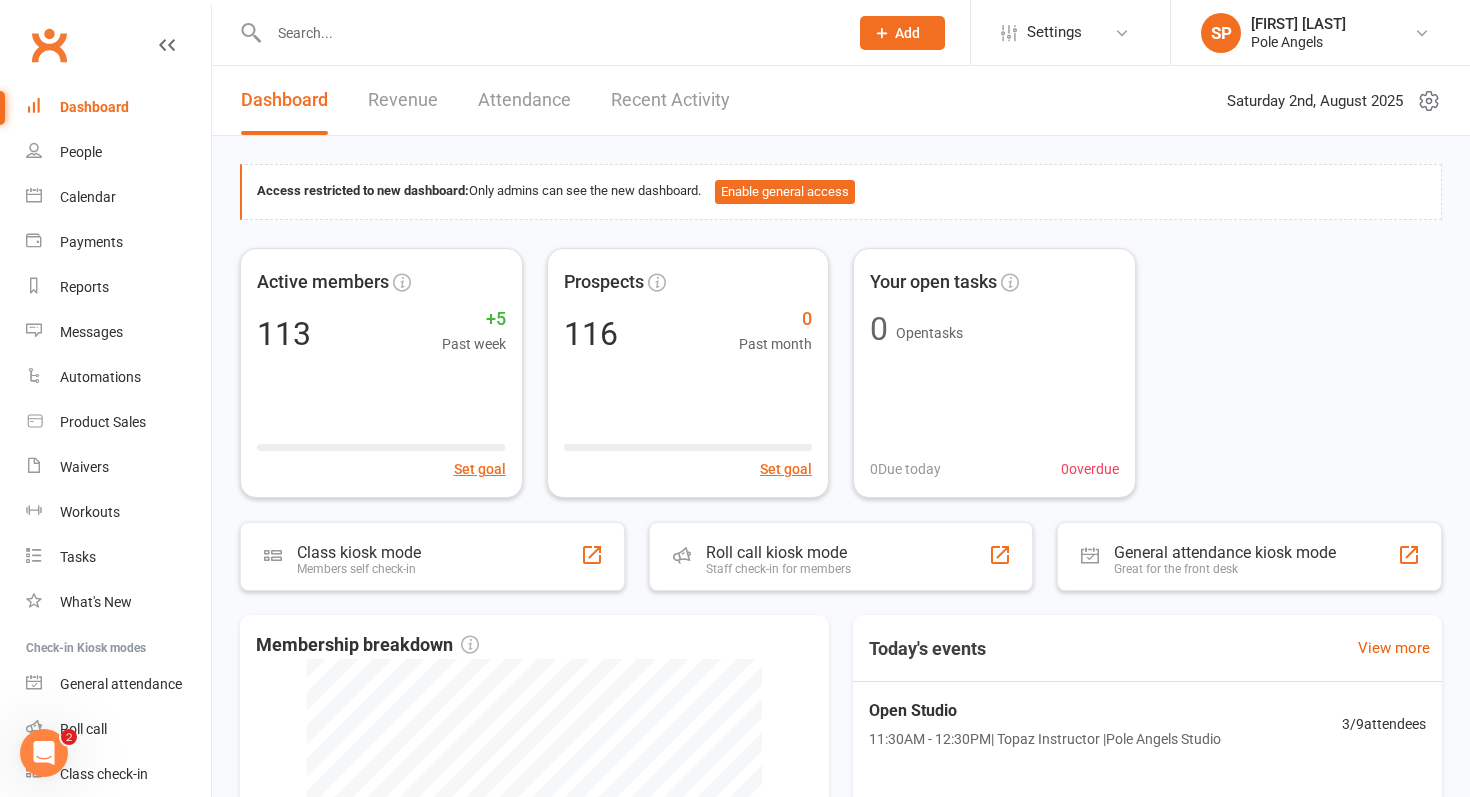 click on "Recent Activity" at bounding box center [670, 100] 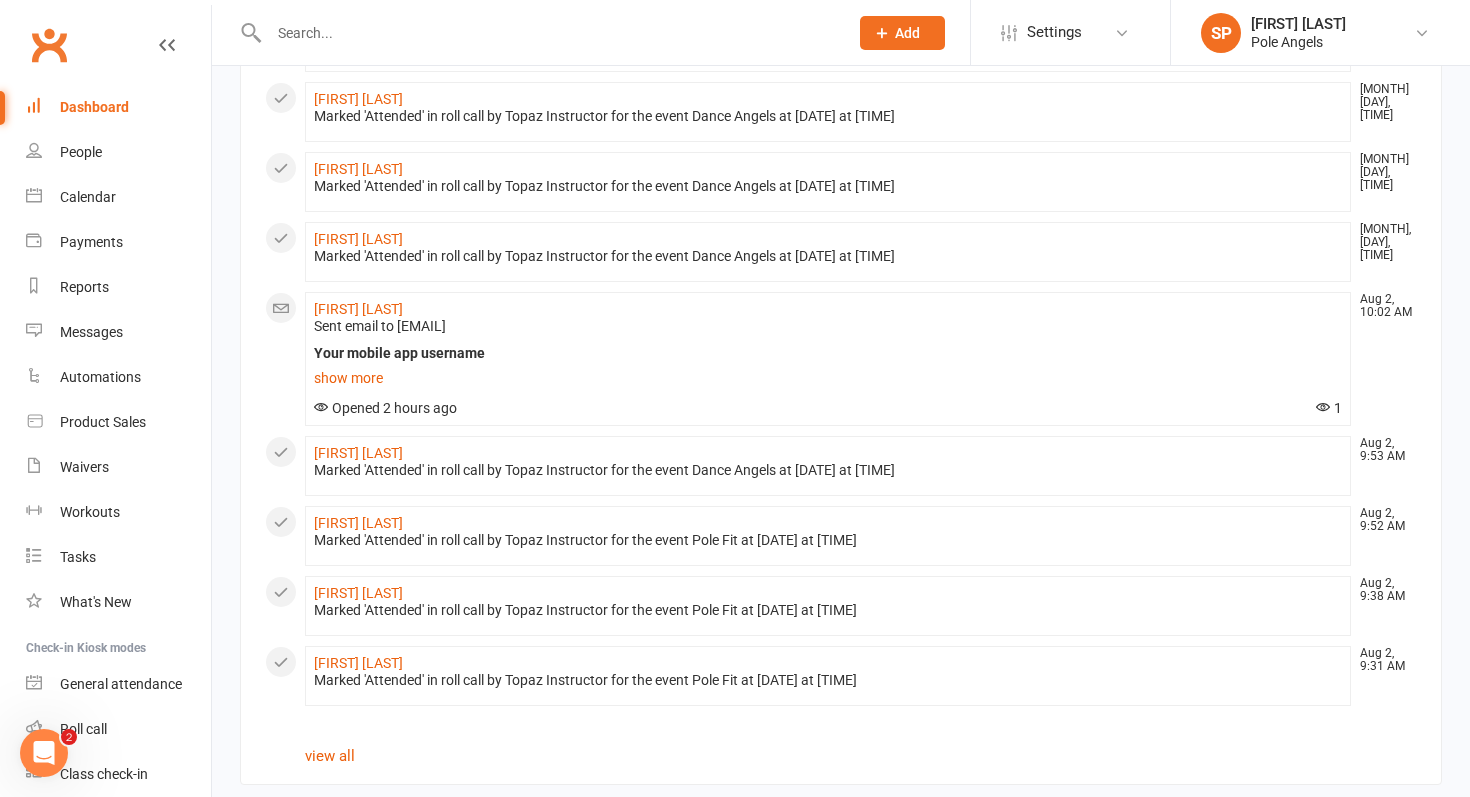 scroll, scrollTop: 1025, scrollLeft: 0, axis: vertical 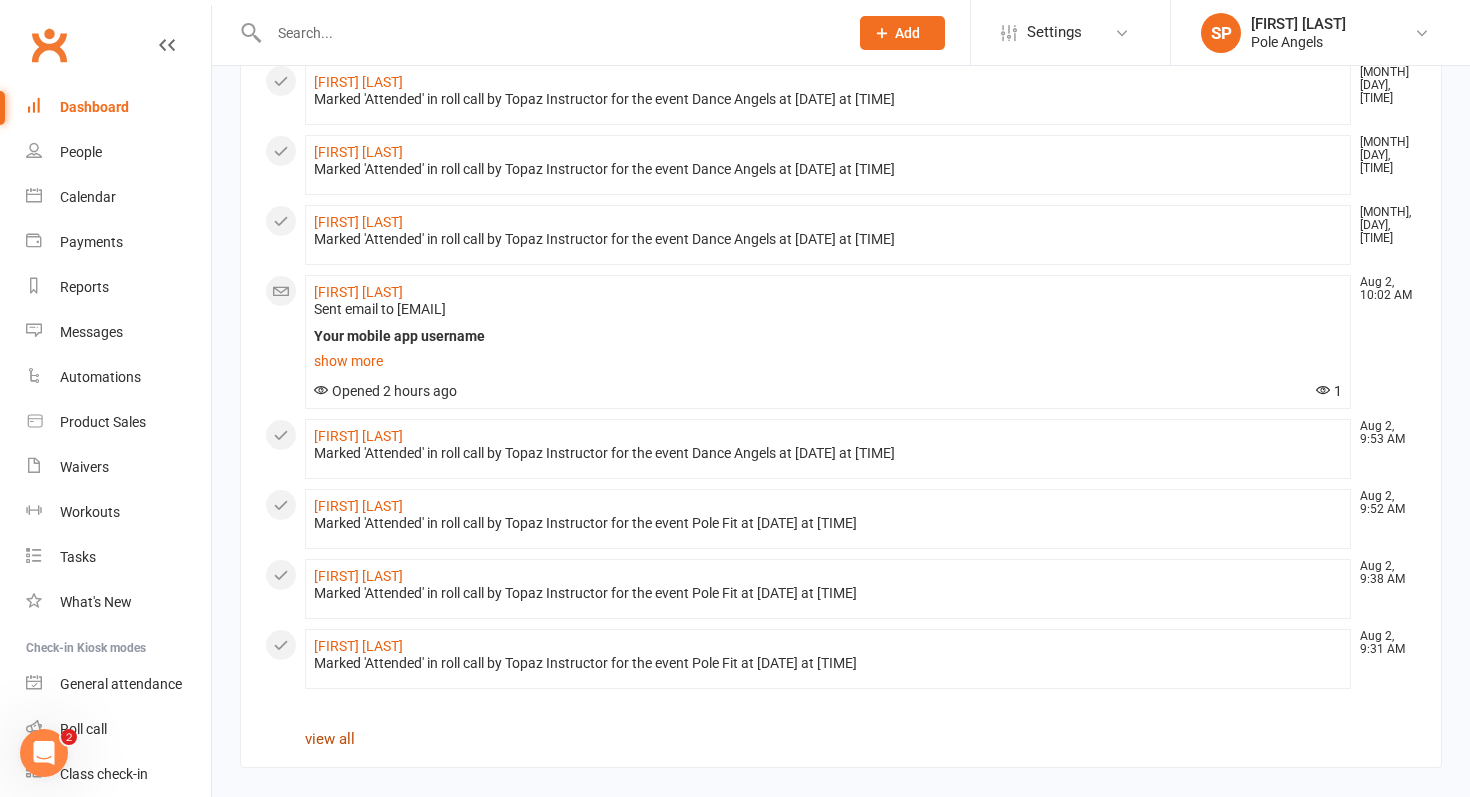 click on "view all" at bounding box center (330, 739) 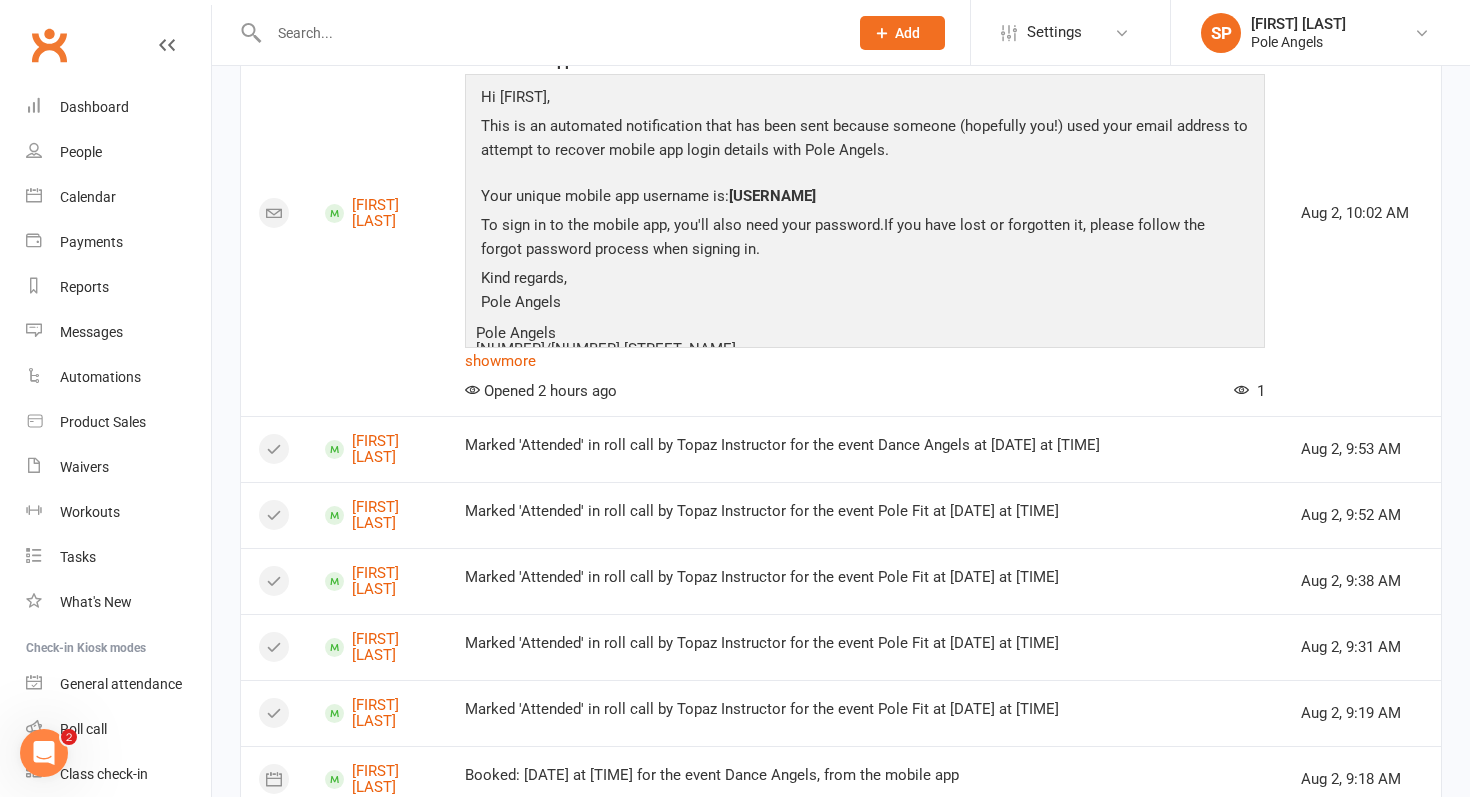 scroll, scrollTop: 1557, scrollLeft: 0, axis: vertical 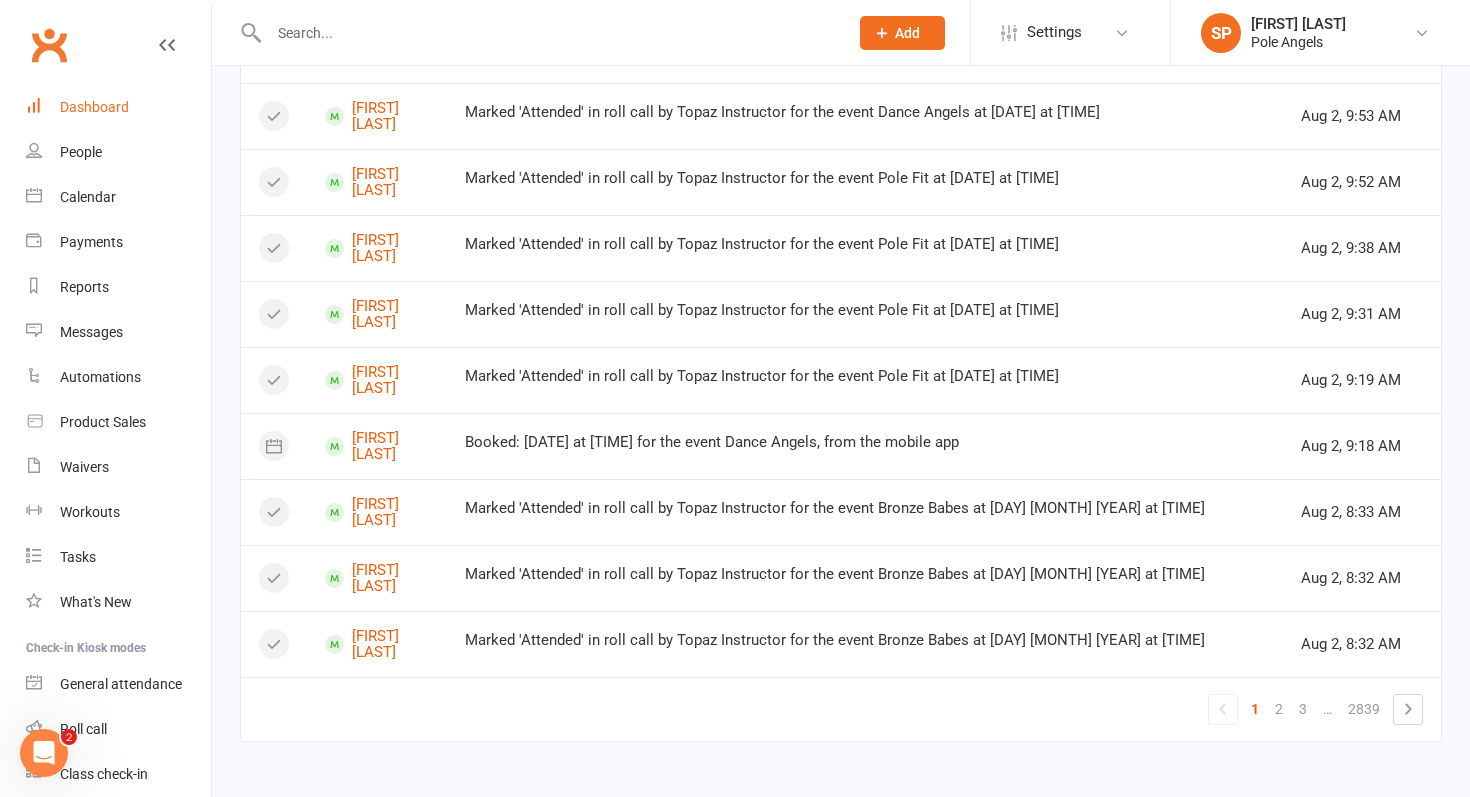 click on "Dashboard" at bounding box center (94, 107) 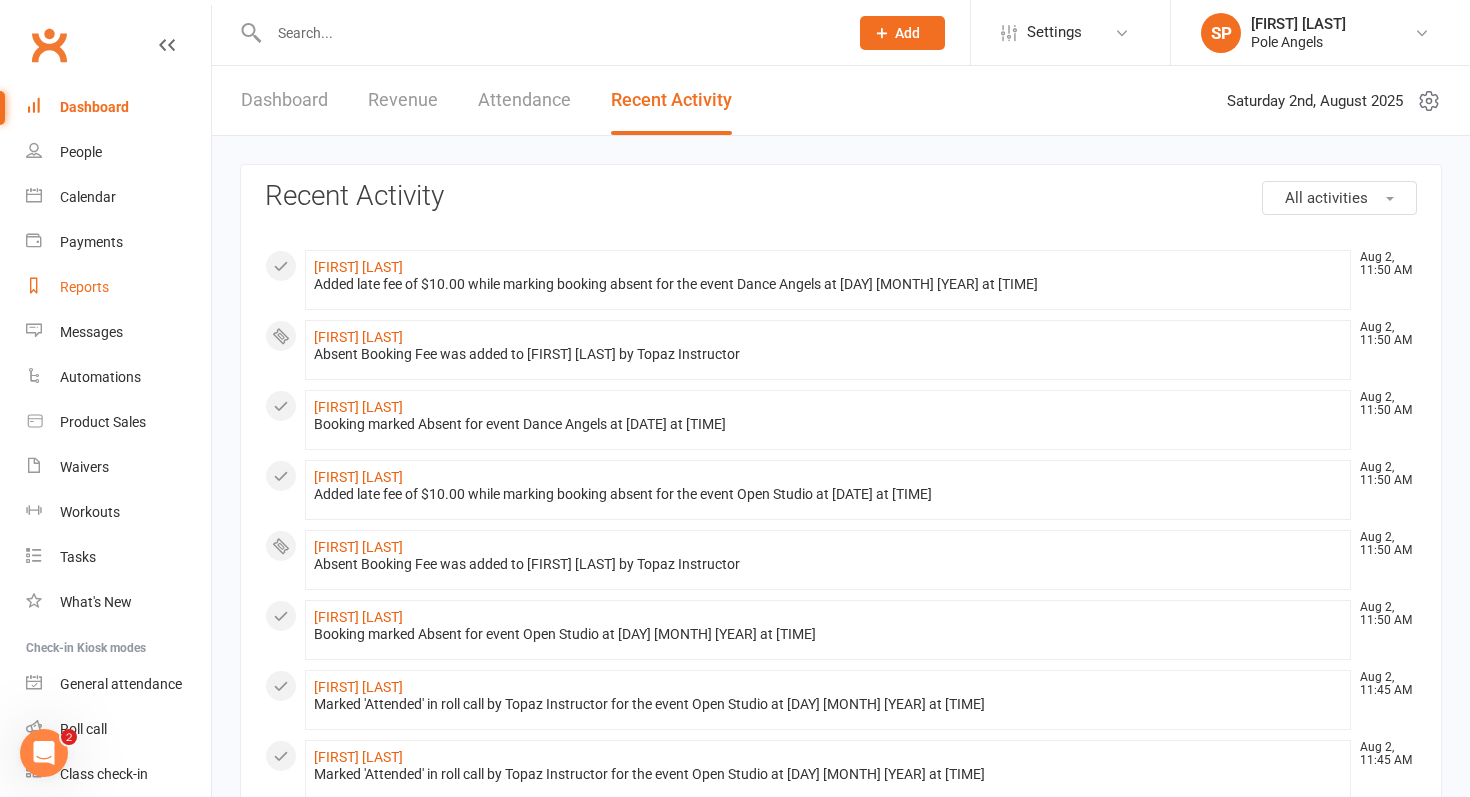 click on "Reports" at bounding box center [84, 287] 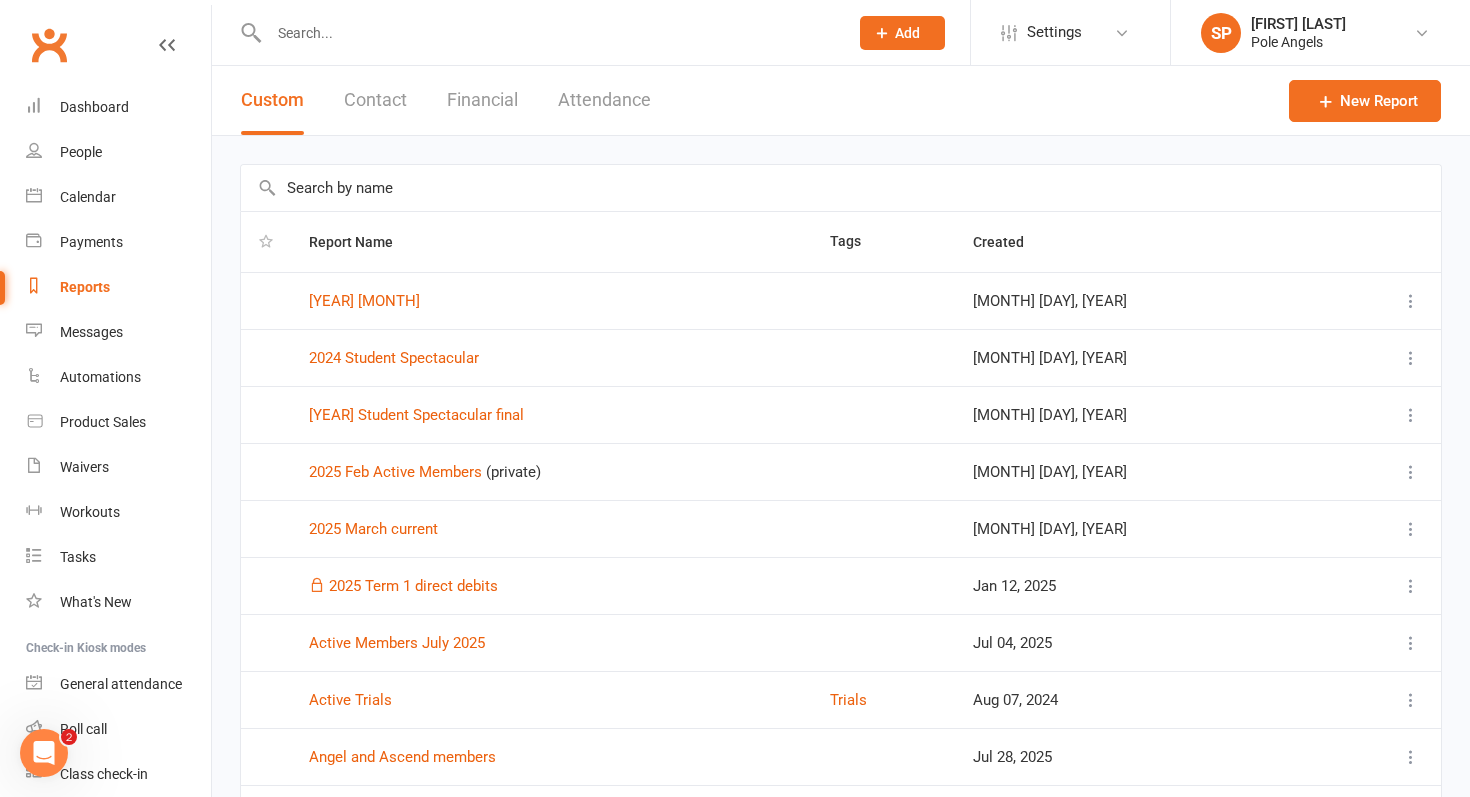 click on "Financial" at bounding box center (482, 100) 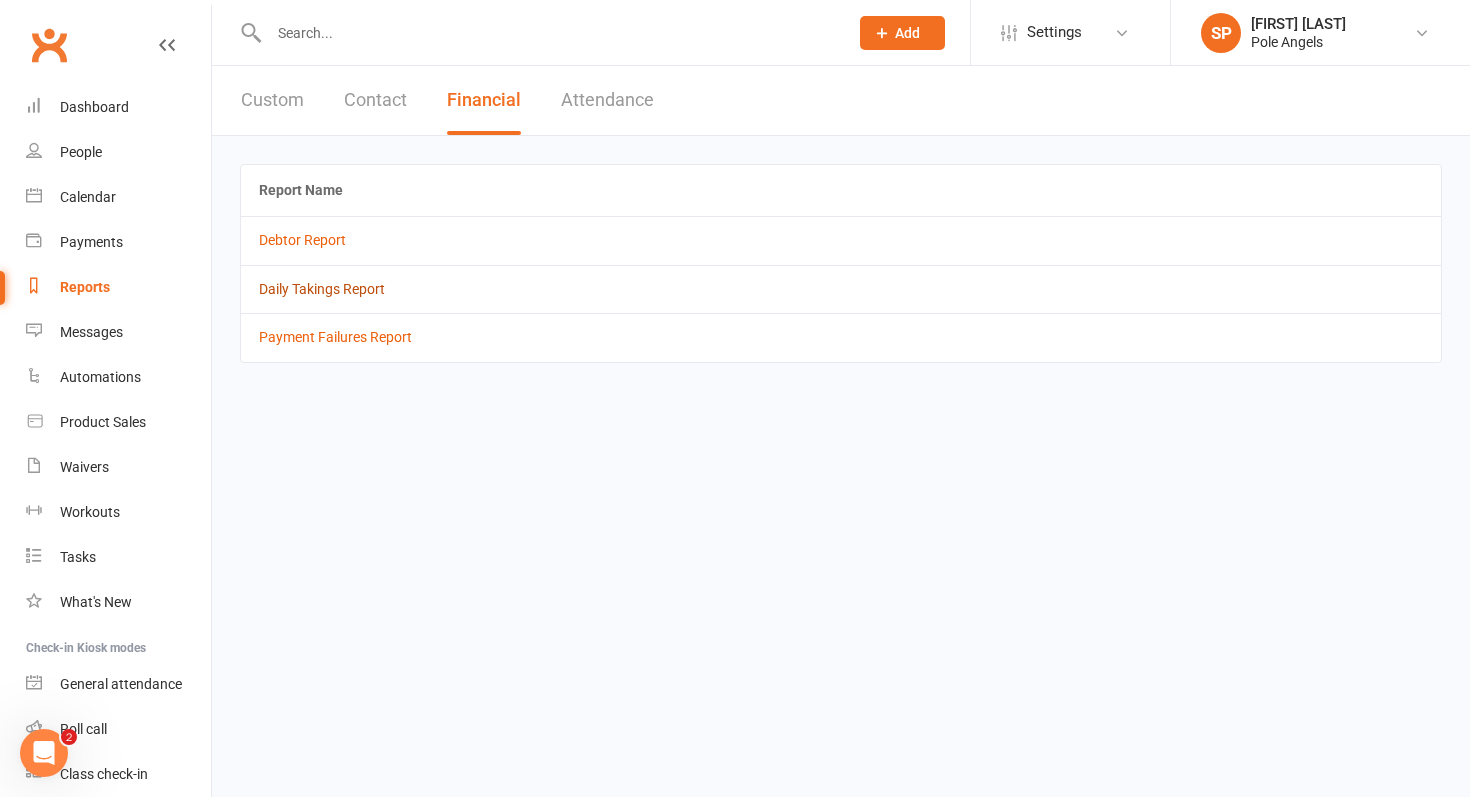 click on "Daily Takings Report" at bounding box center [322, 289] 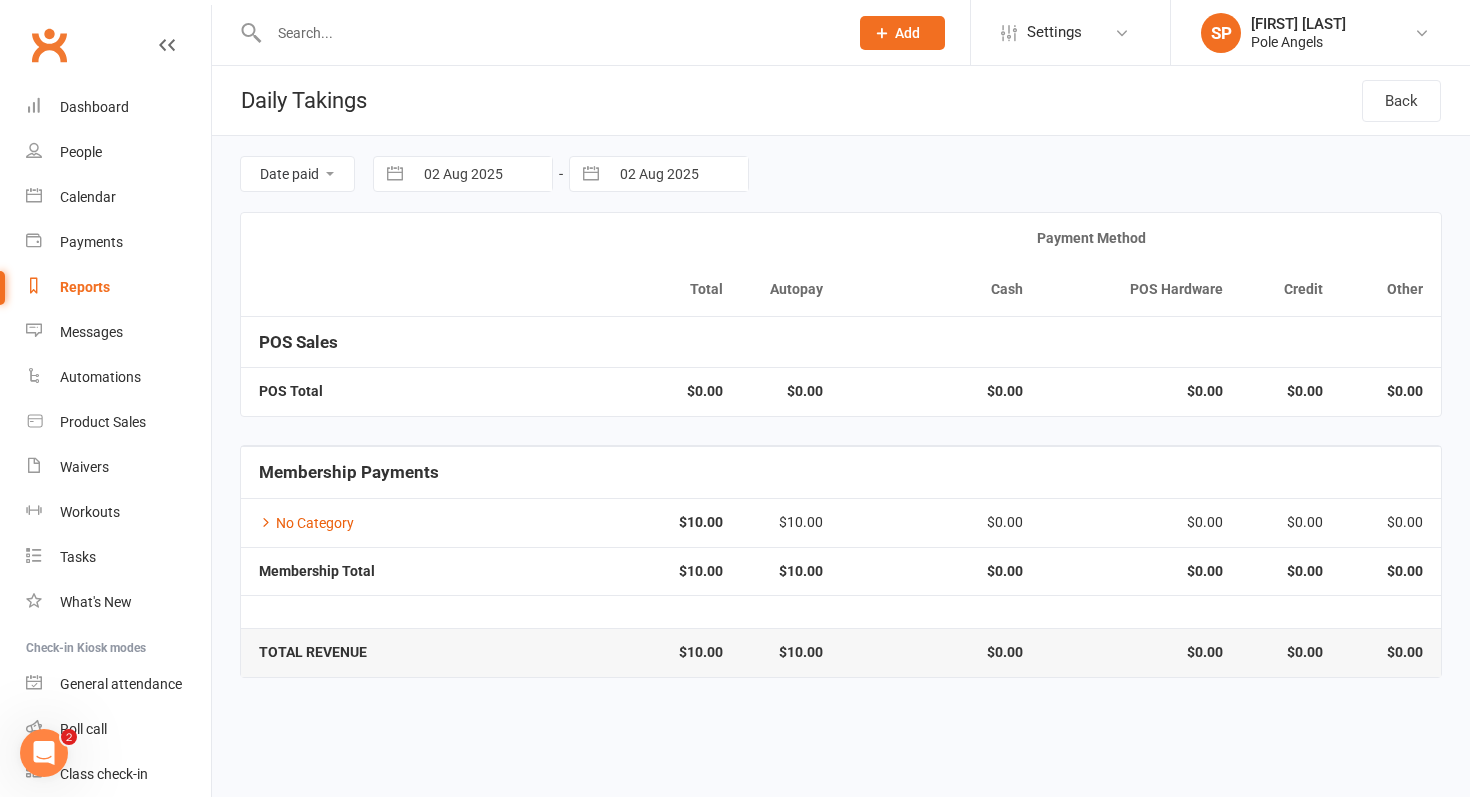 click at bounding box center [548, 33] 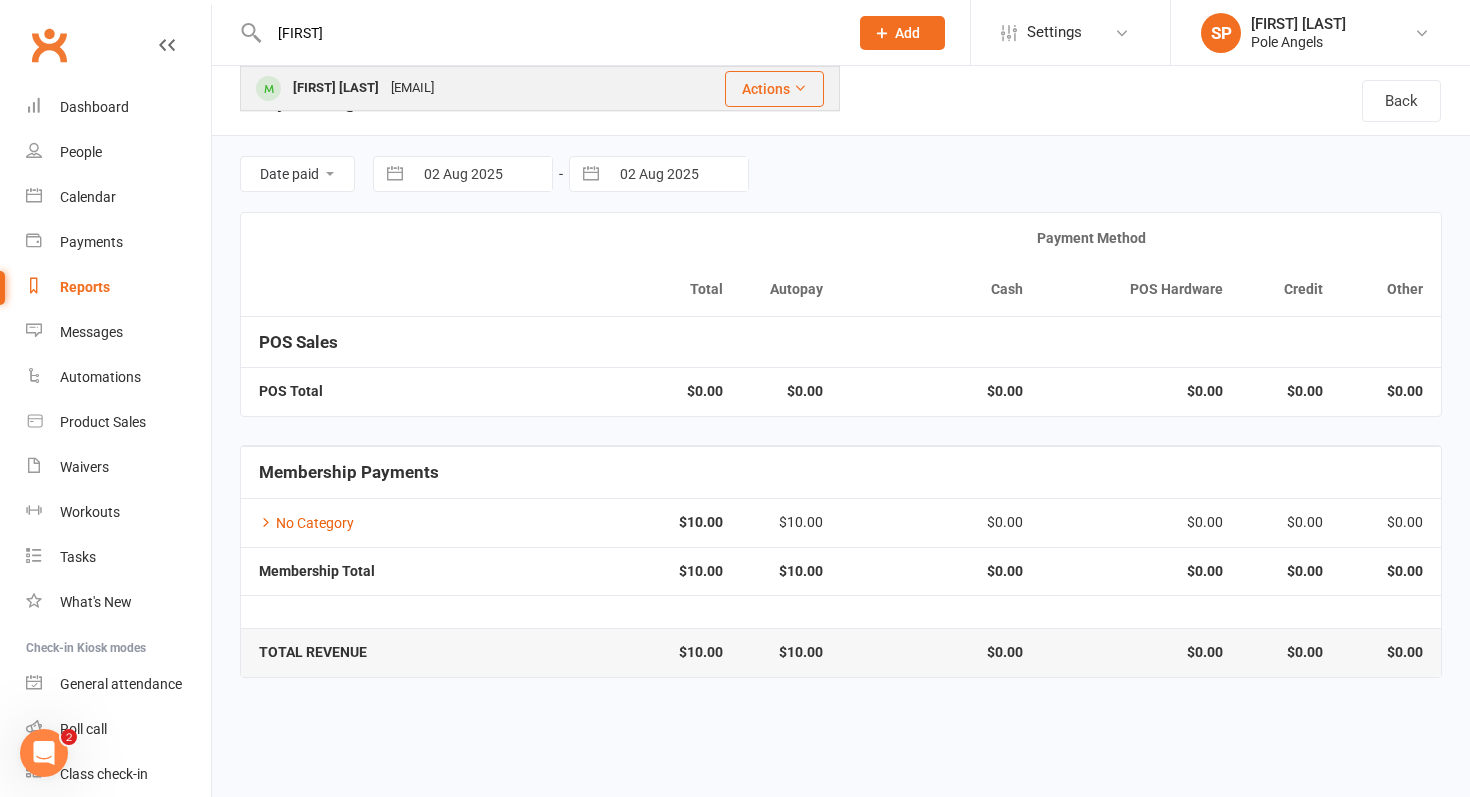 type on "[FIRST]" 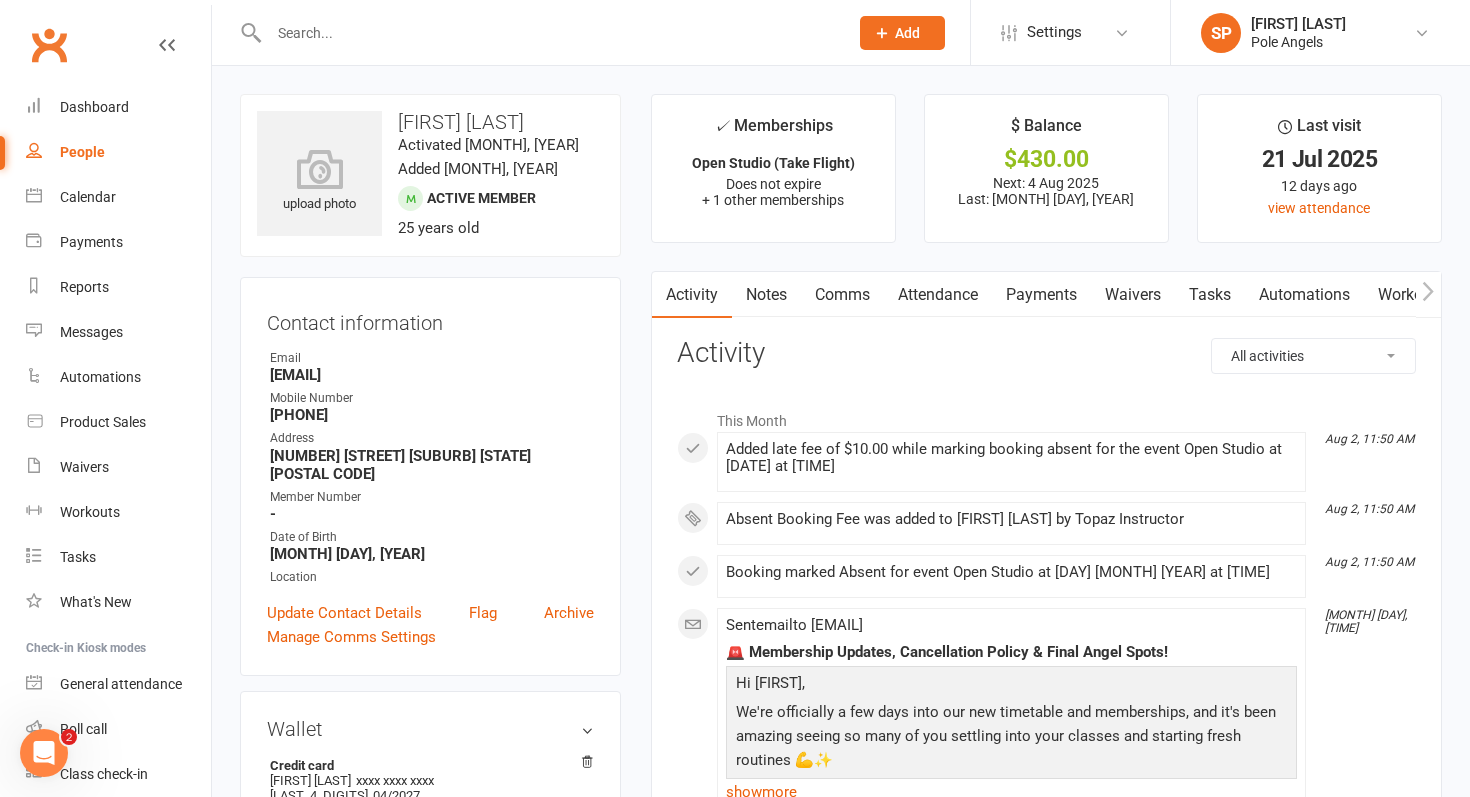 click on "Payments" at bounding box center (1041, 295) 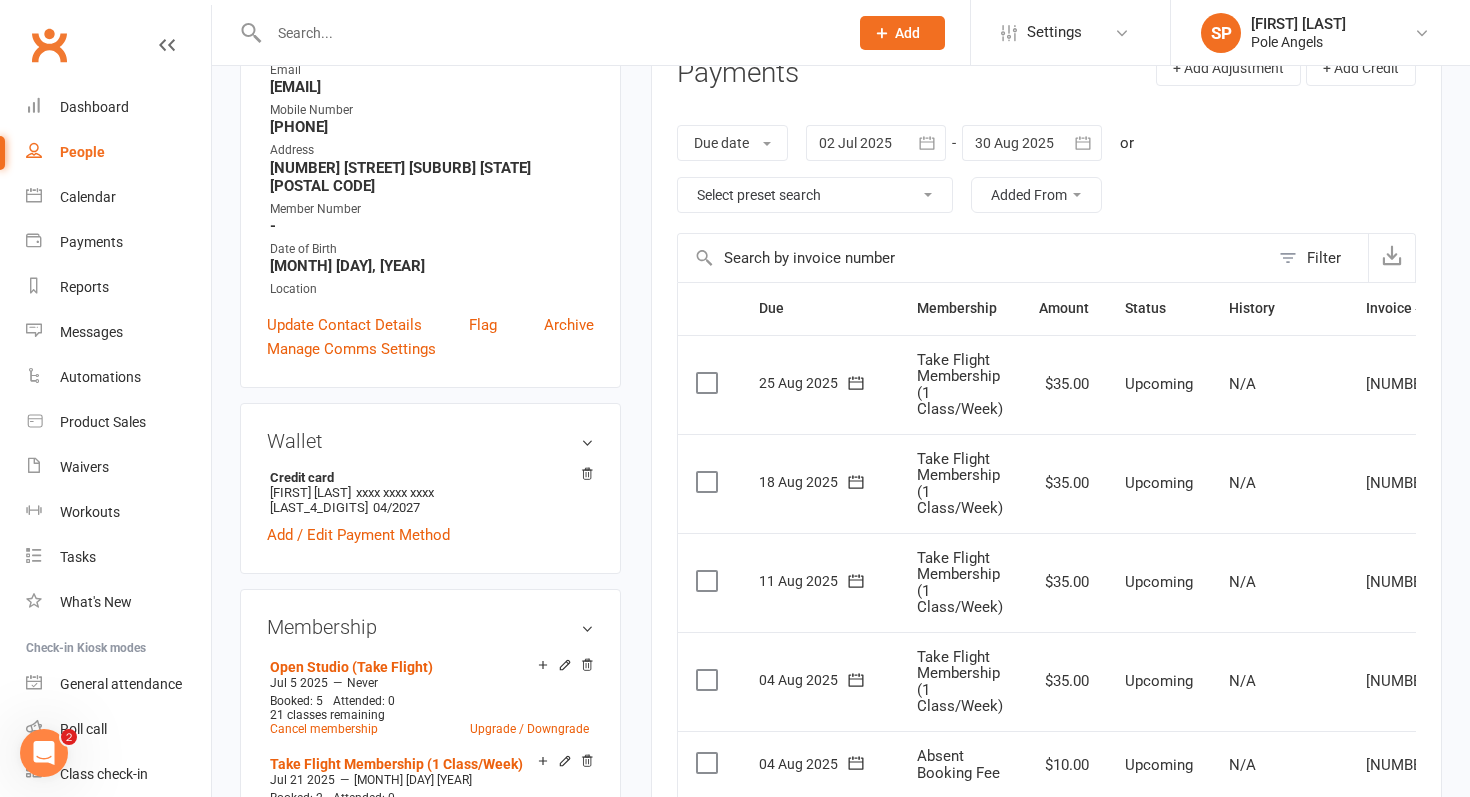 scroll, scrollTop: 289, scrollLeft: 0, axis: vertical 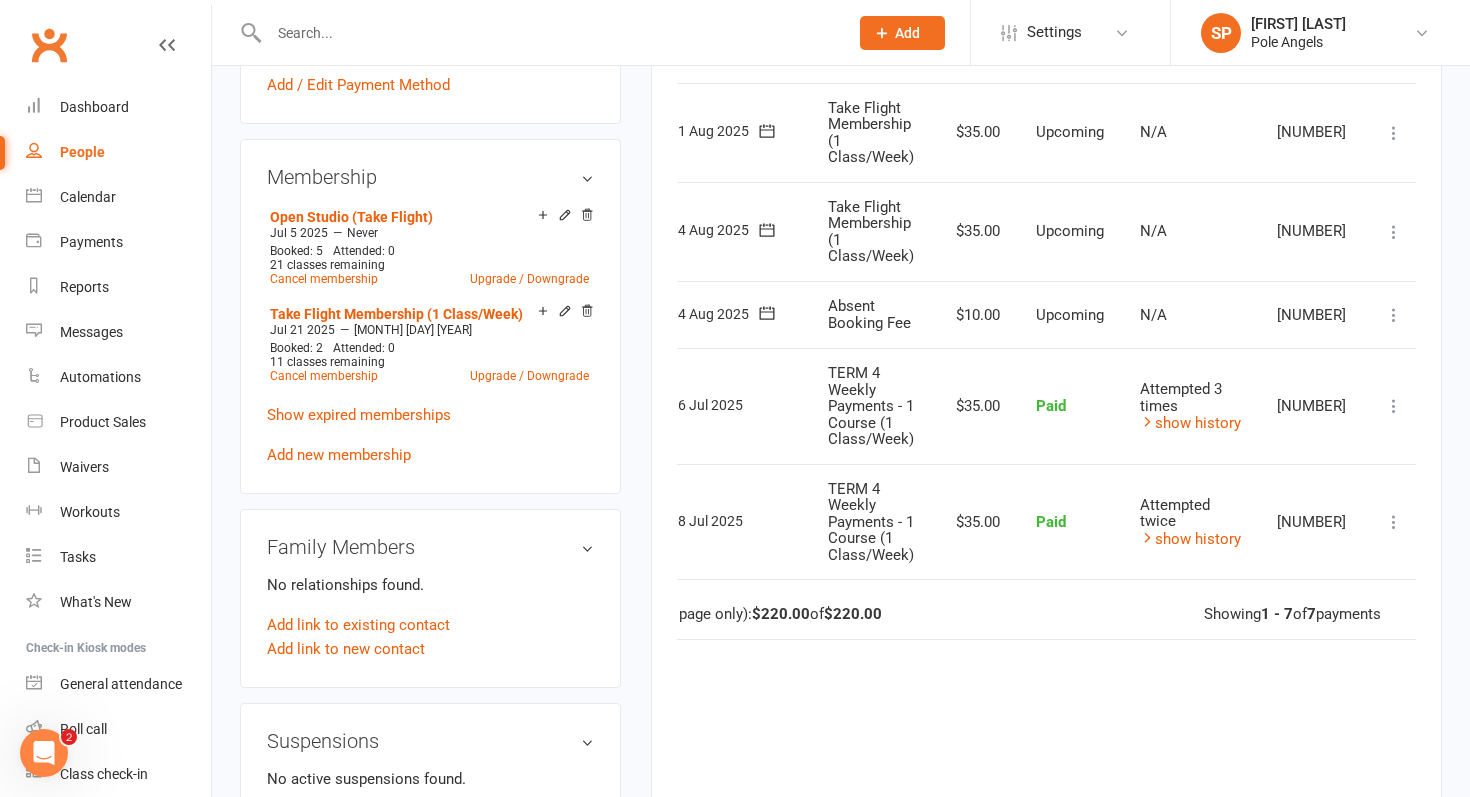 click at bounding box center [1394, 315] 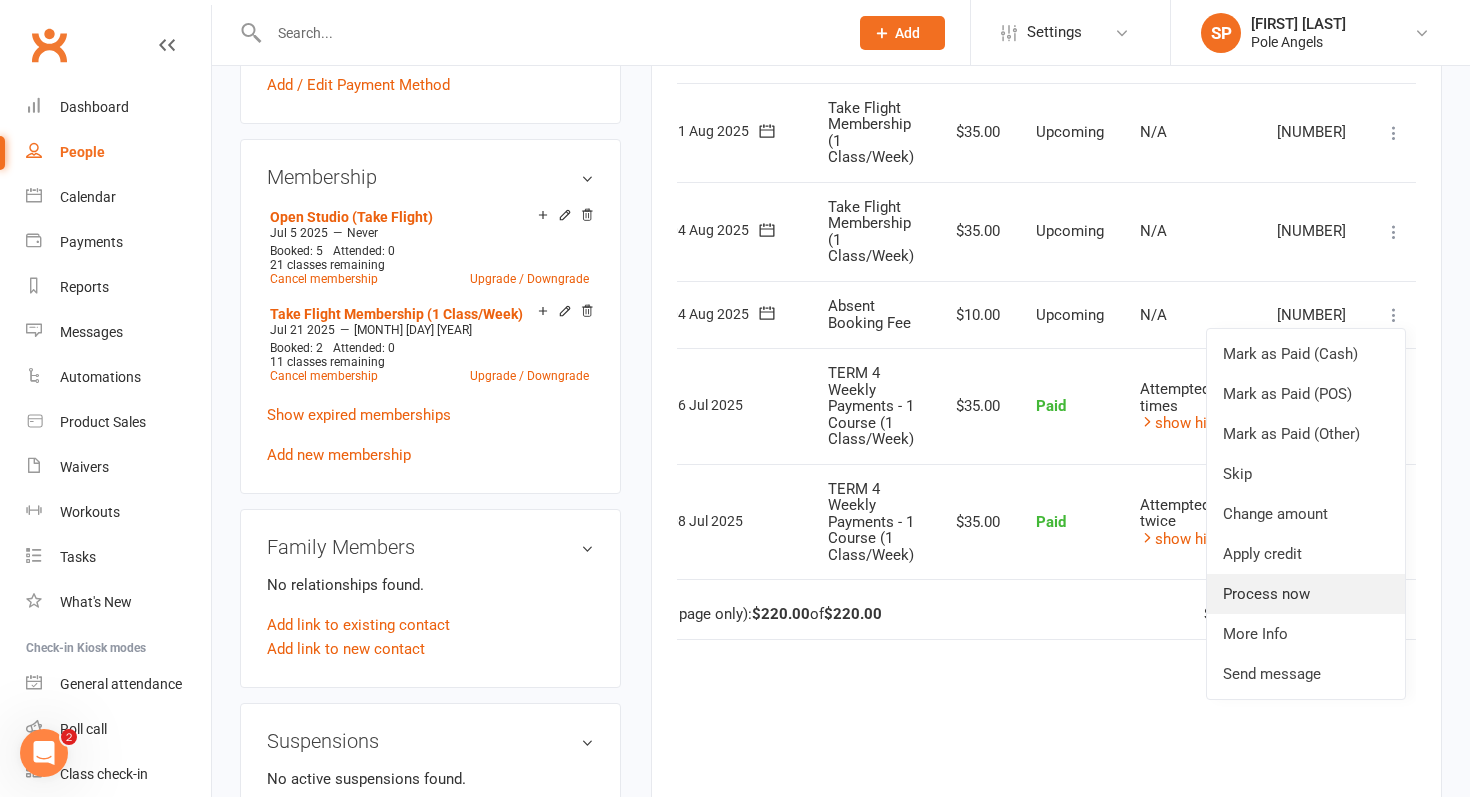 click on "Process now" at bounding box center (1306, 594) 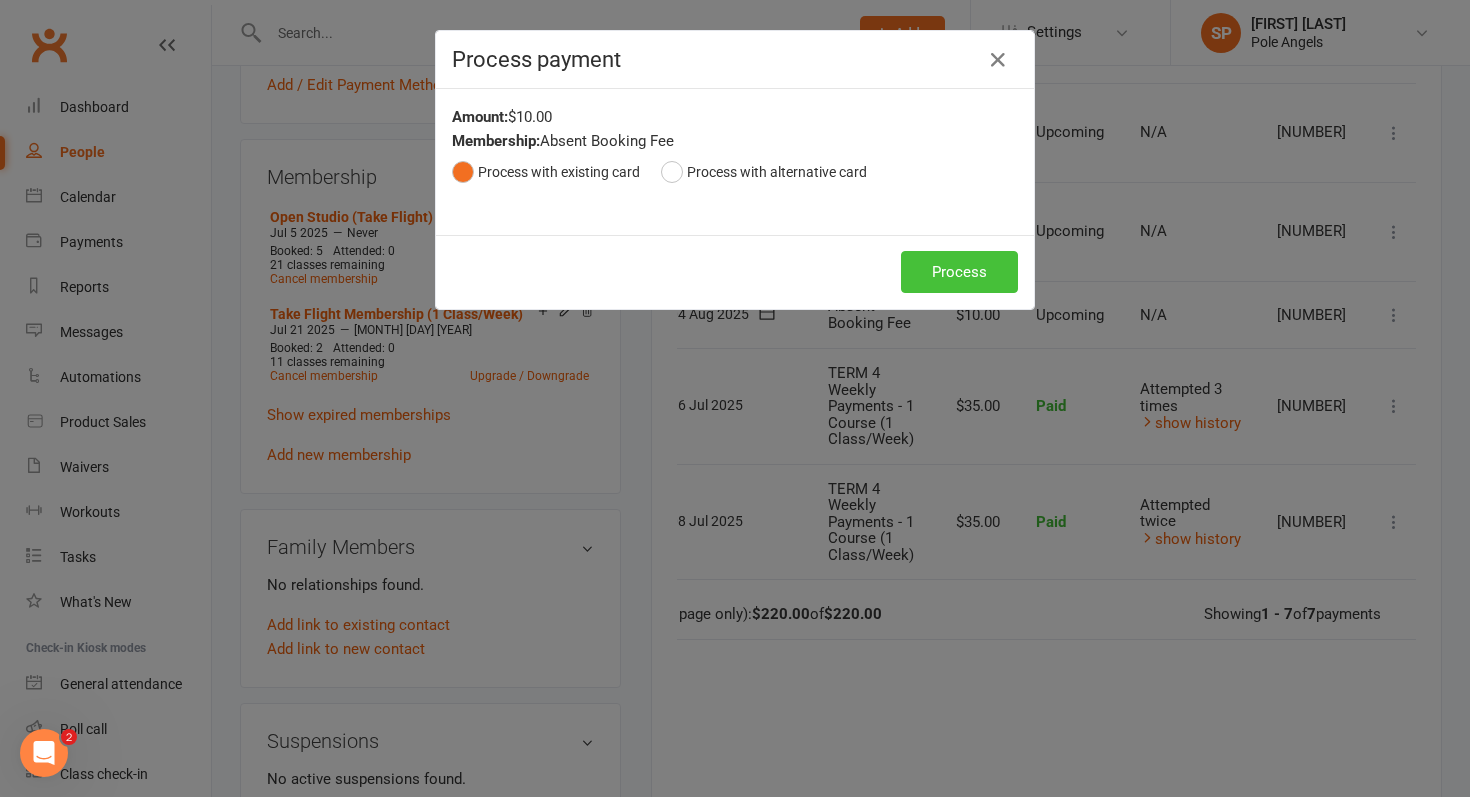 click on "Process" at bounding box center [959, 272] 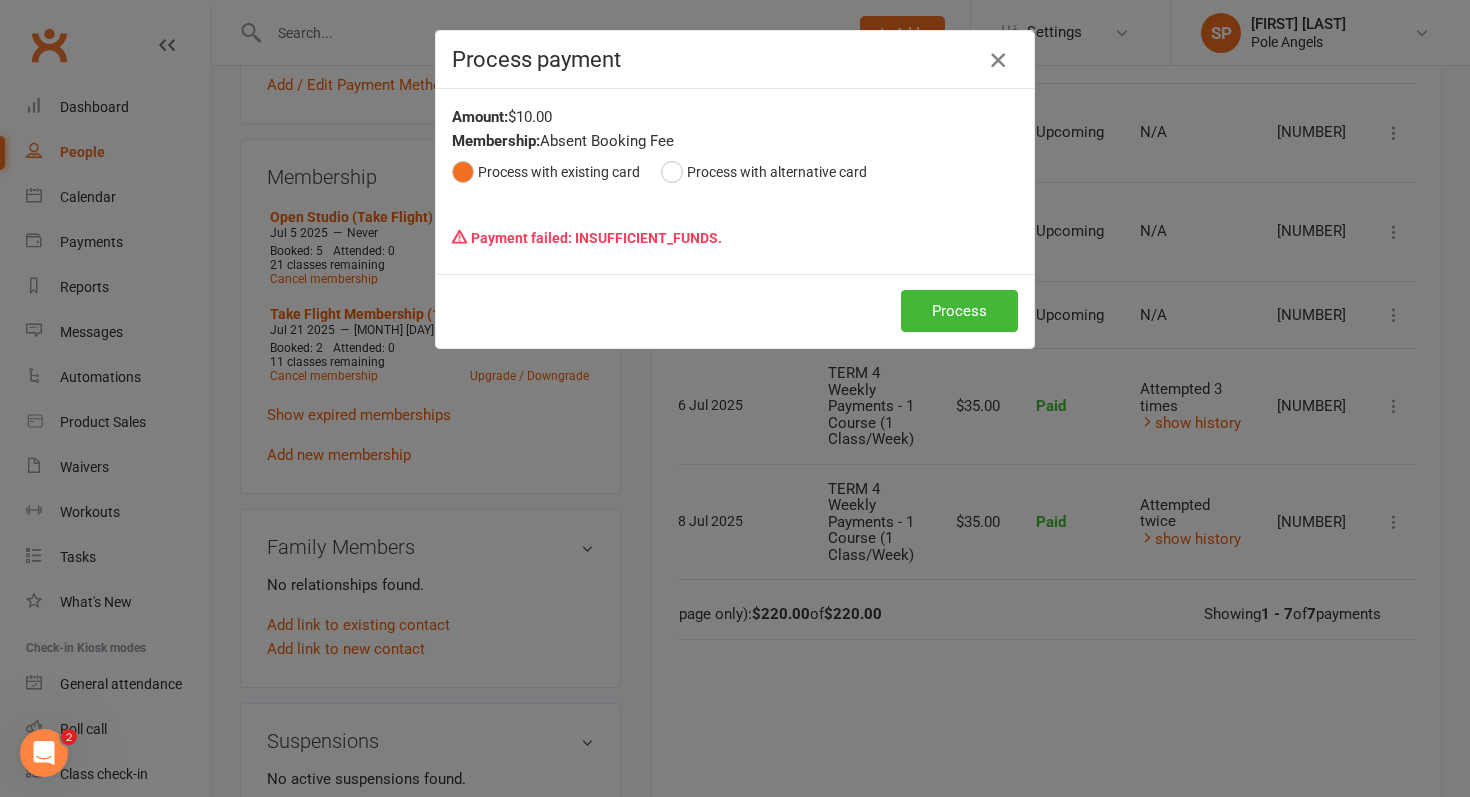 click at bounding box center [998, 60] 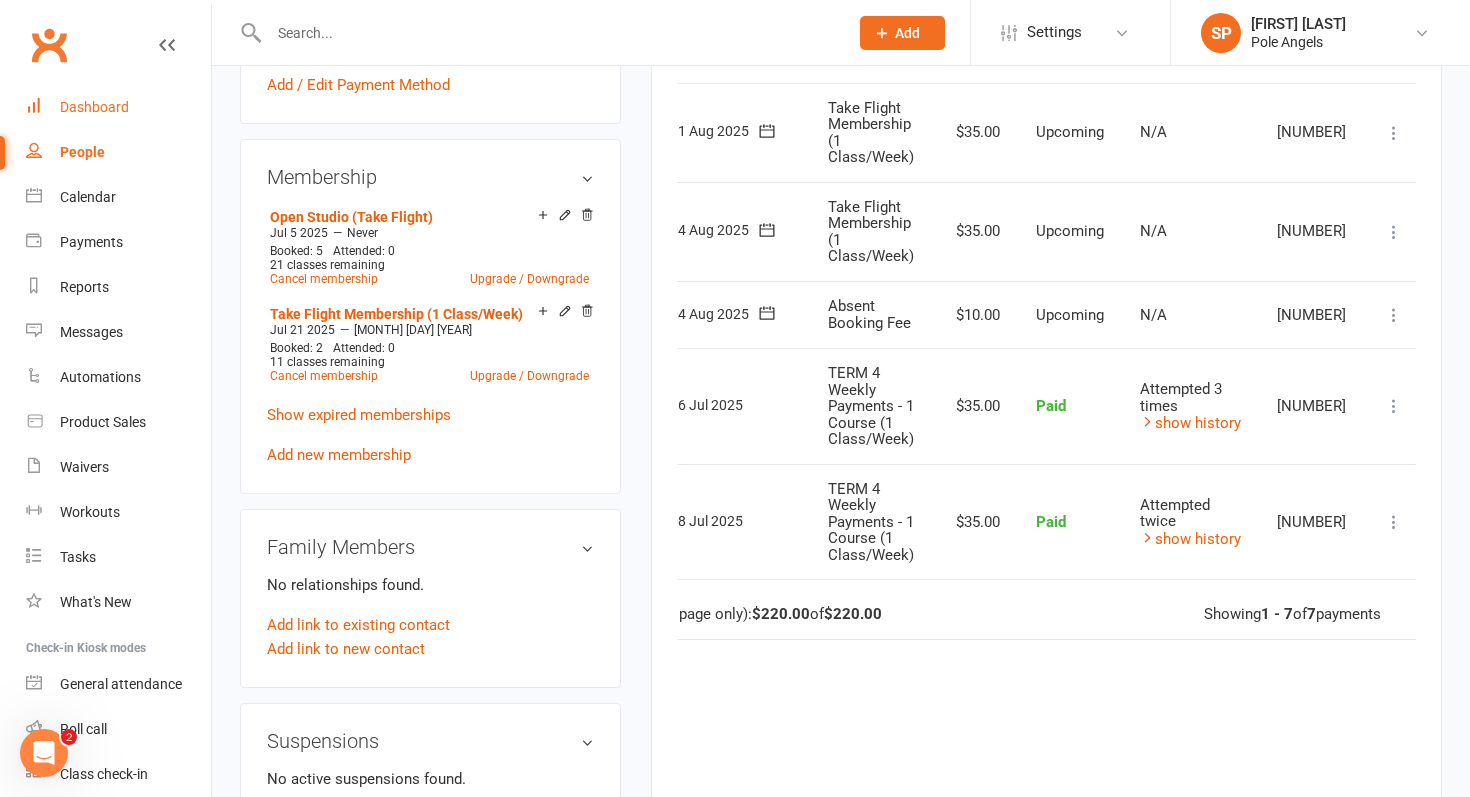 click on "Dashboard" at bounding box center [118, 107] 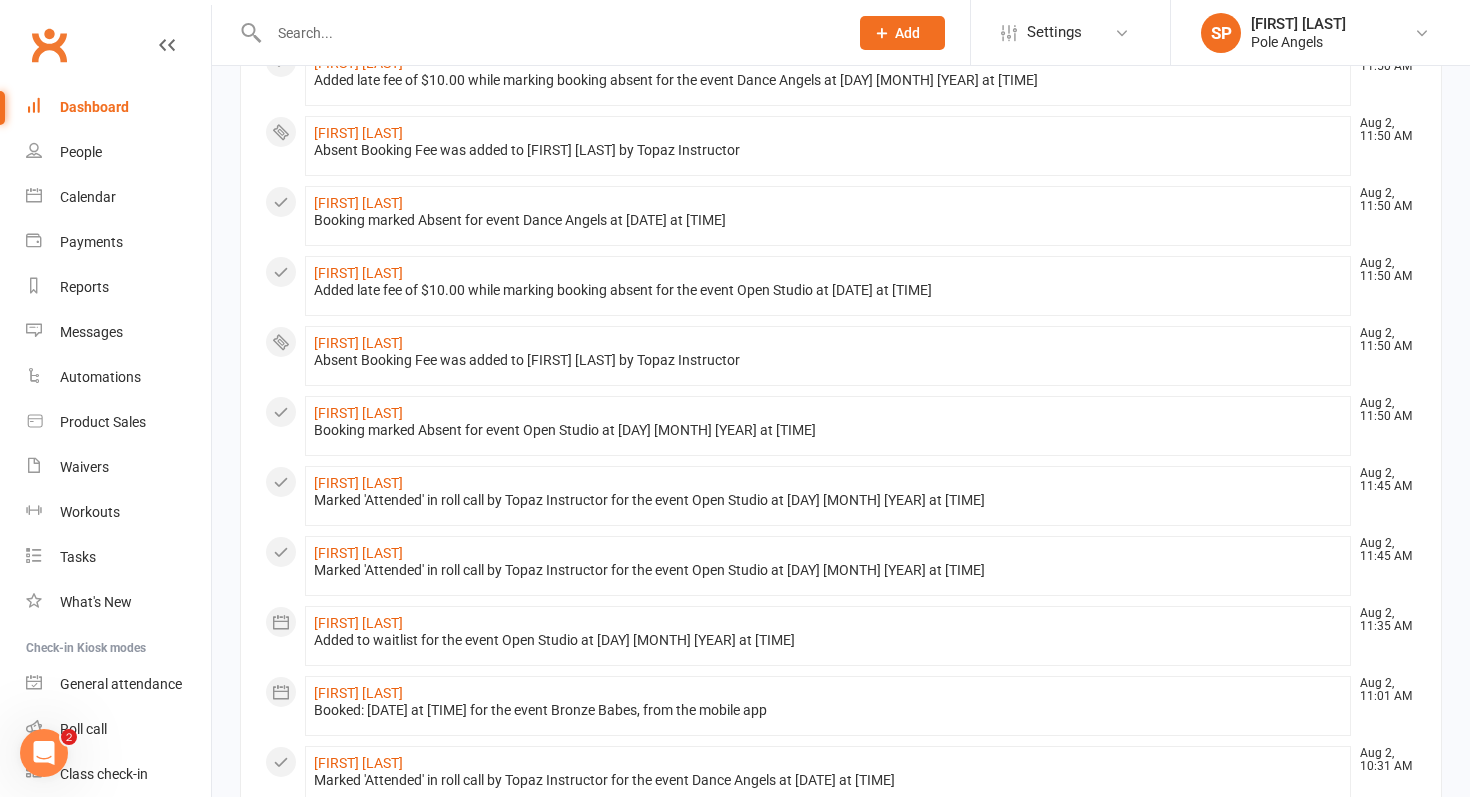 scroll, scrollTop: 0, scrollLeft: 0, axis: both 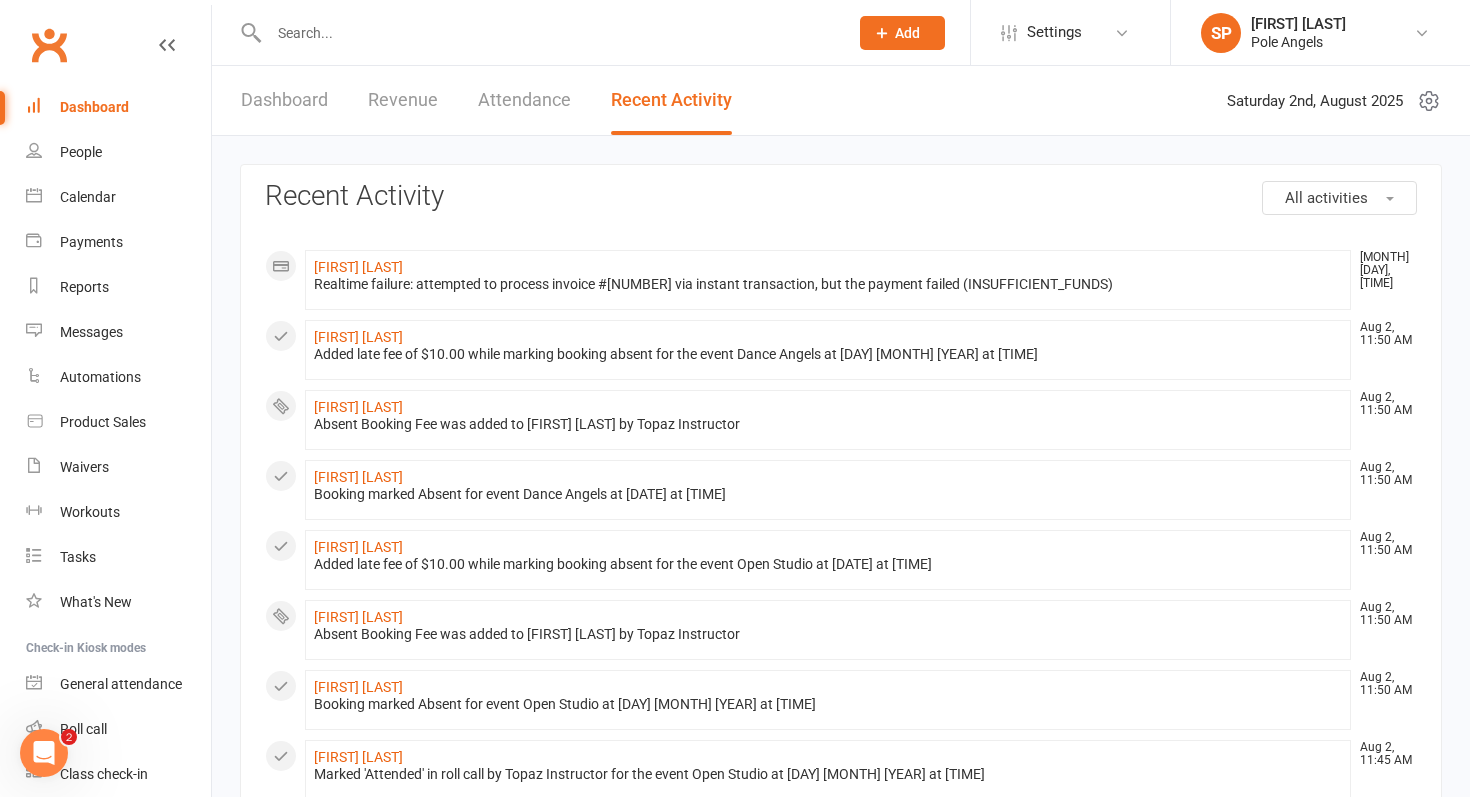 click on "Dashboard" at bounding box center (284, 100) 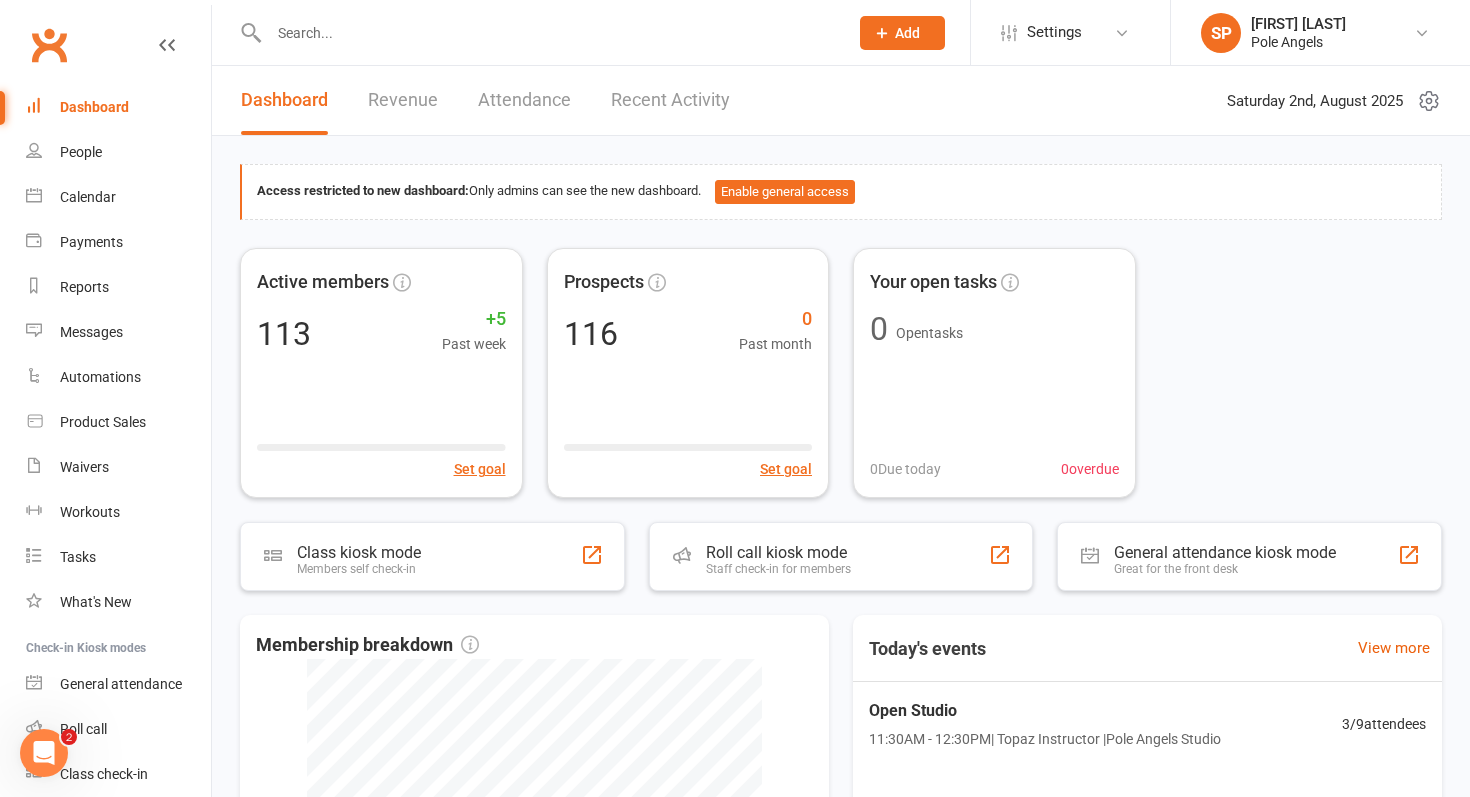 click on "Recent Activity" at bounding box center (670, 100) 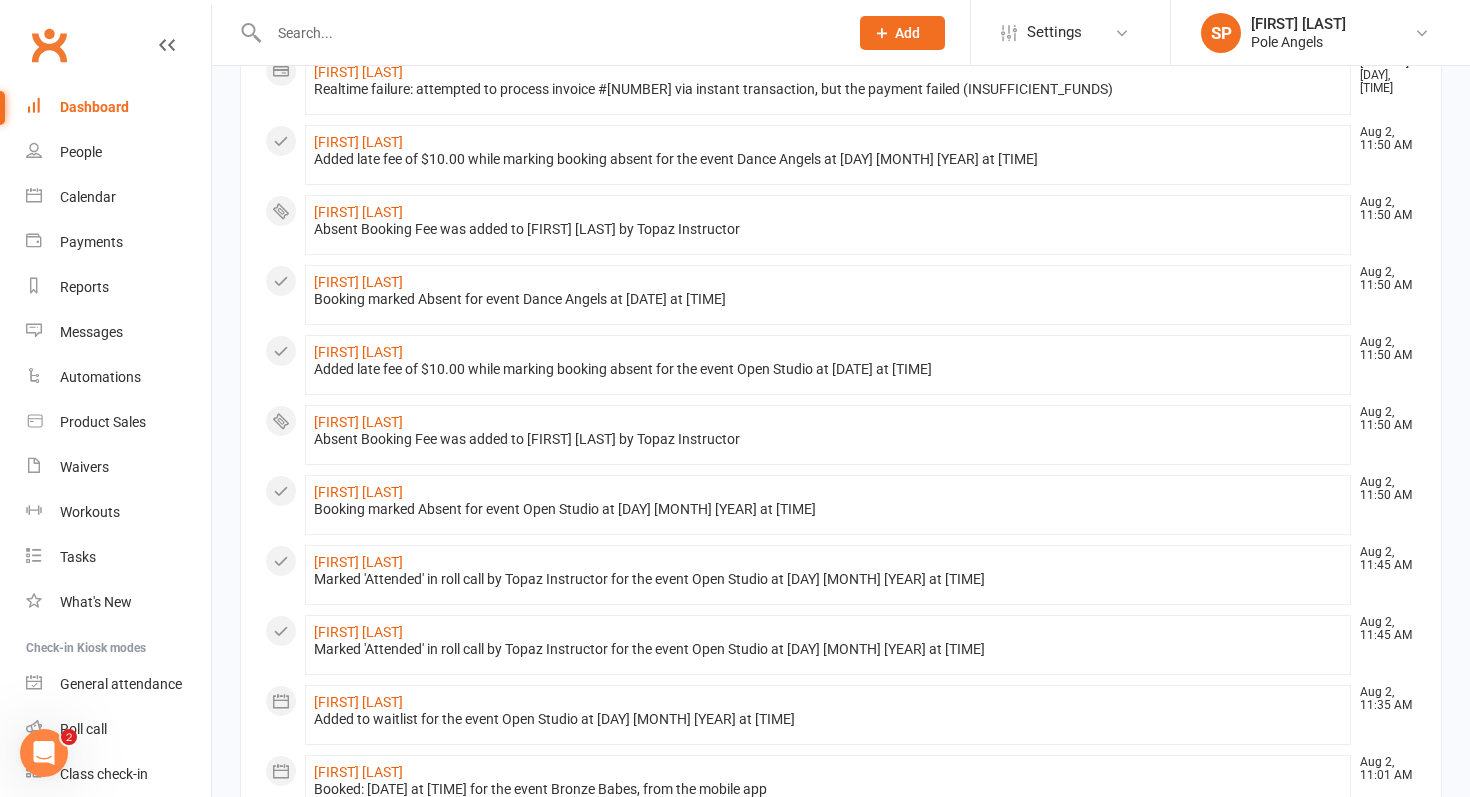 scroll, scrollTop: 196, scrollLeft: 0, axis: vertical 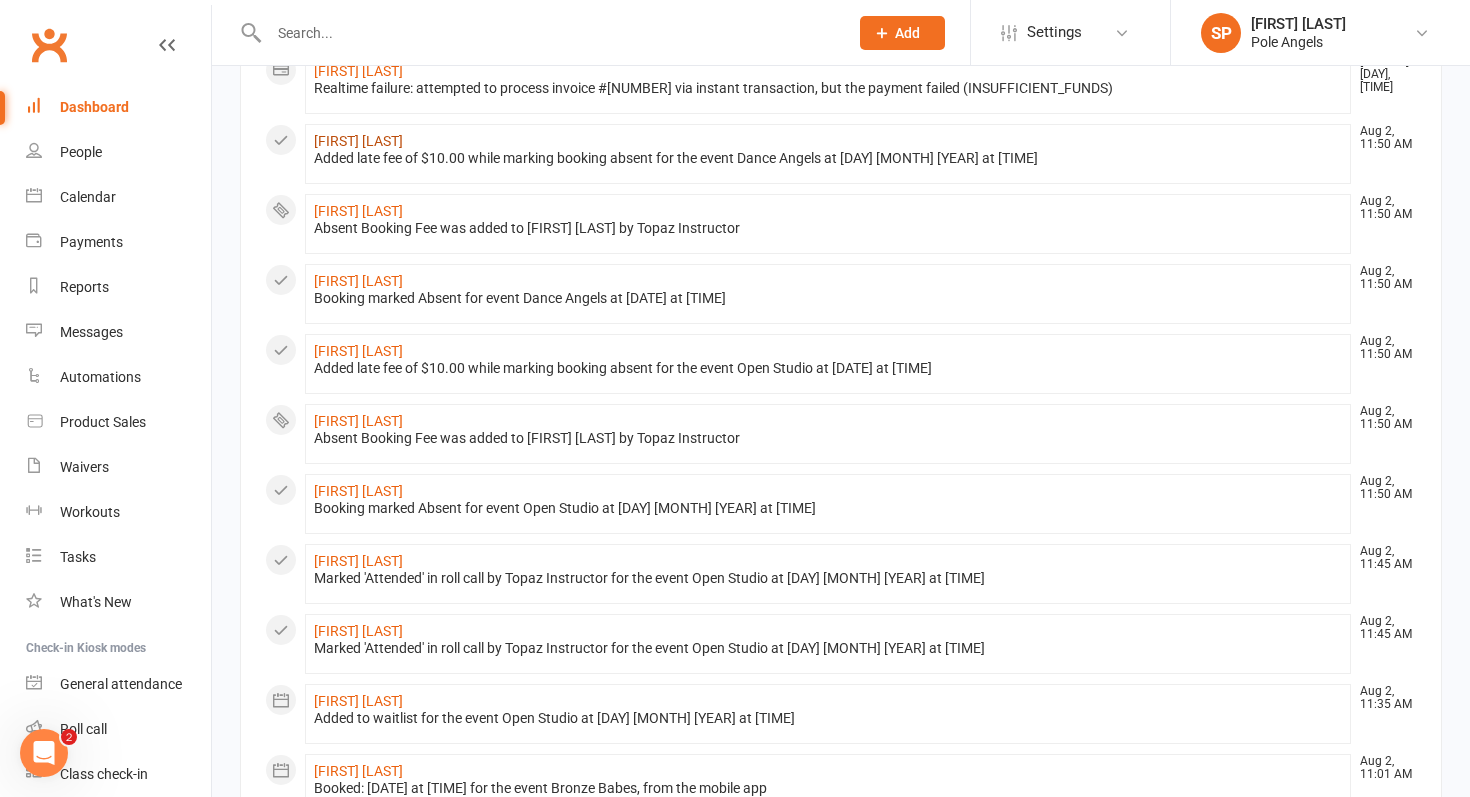 click on "[FIRST] [LAST]" at bounding box center [358, 141] 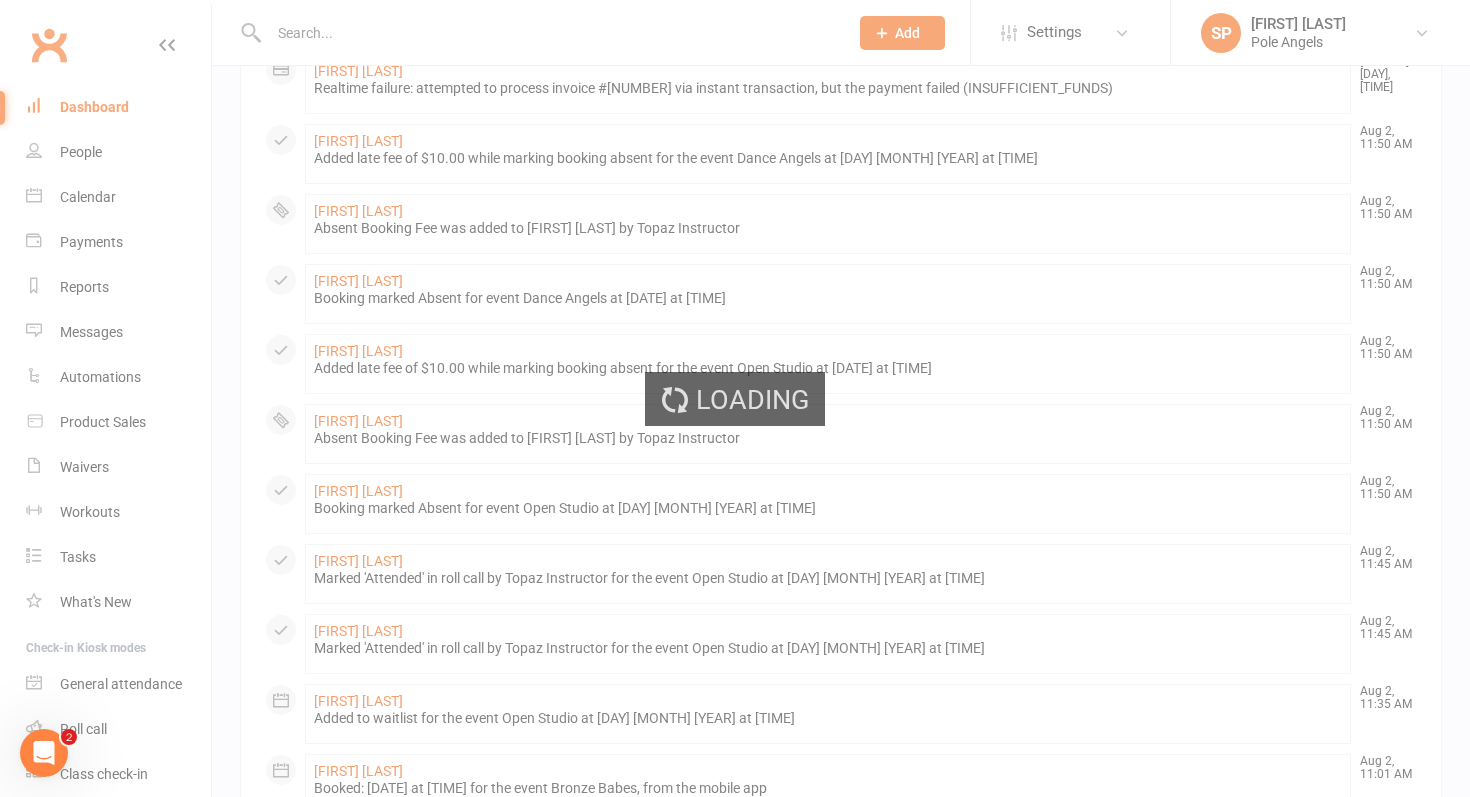 scroll, scrollTop: 0, scrollLeft: 0, axis: both 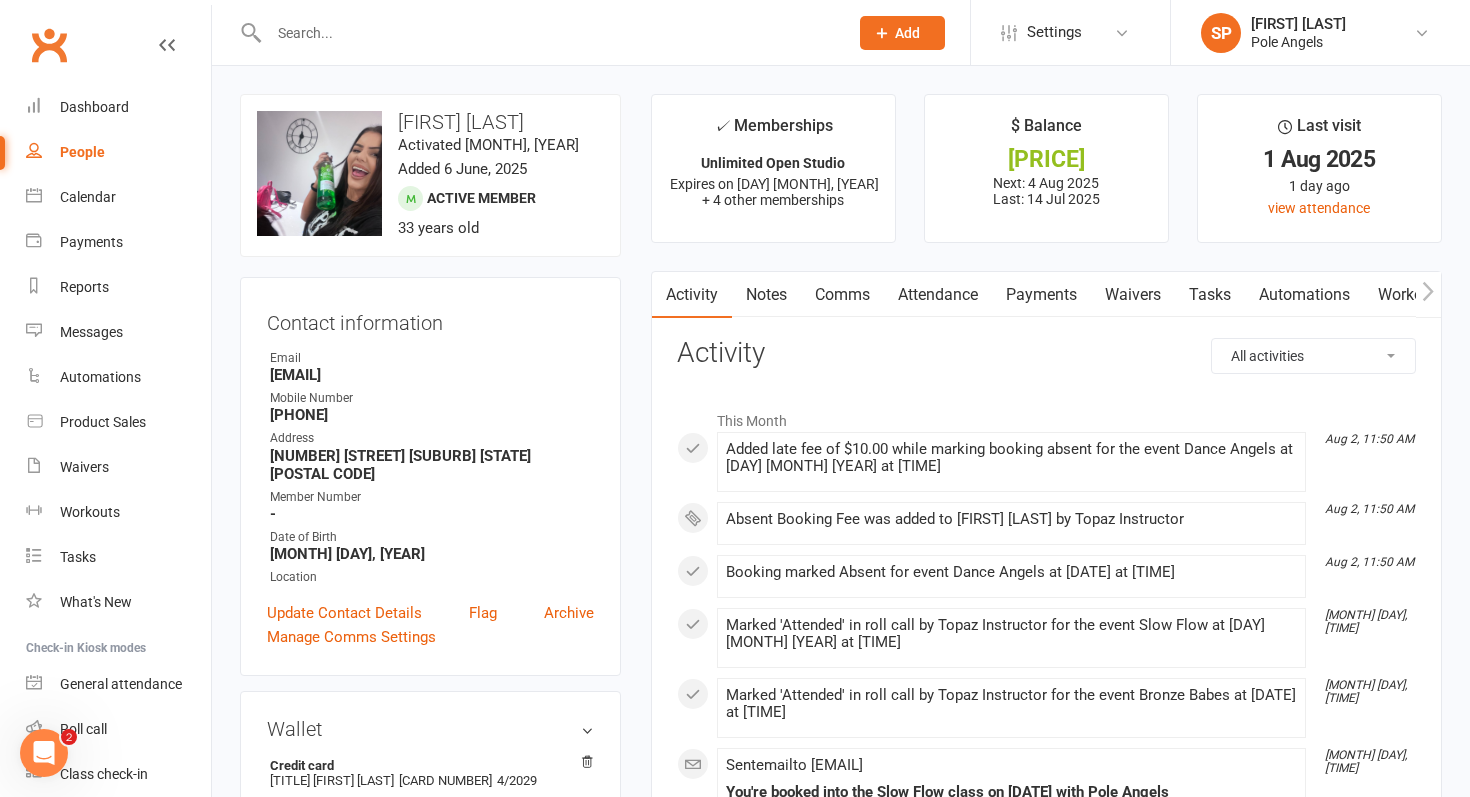 click on "Payments" at bounding box center (1041, 295) 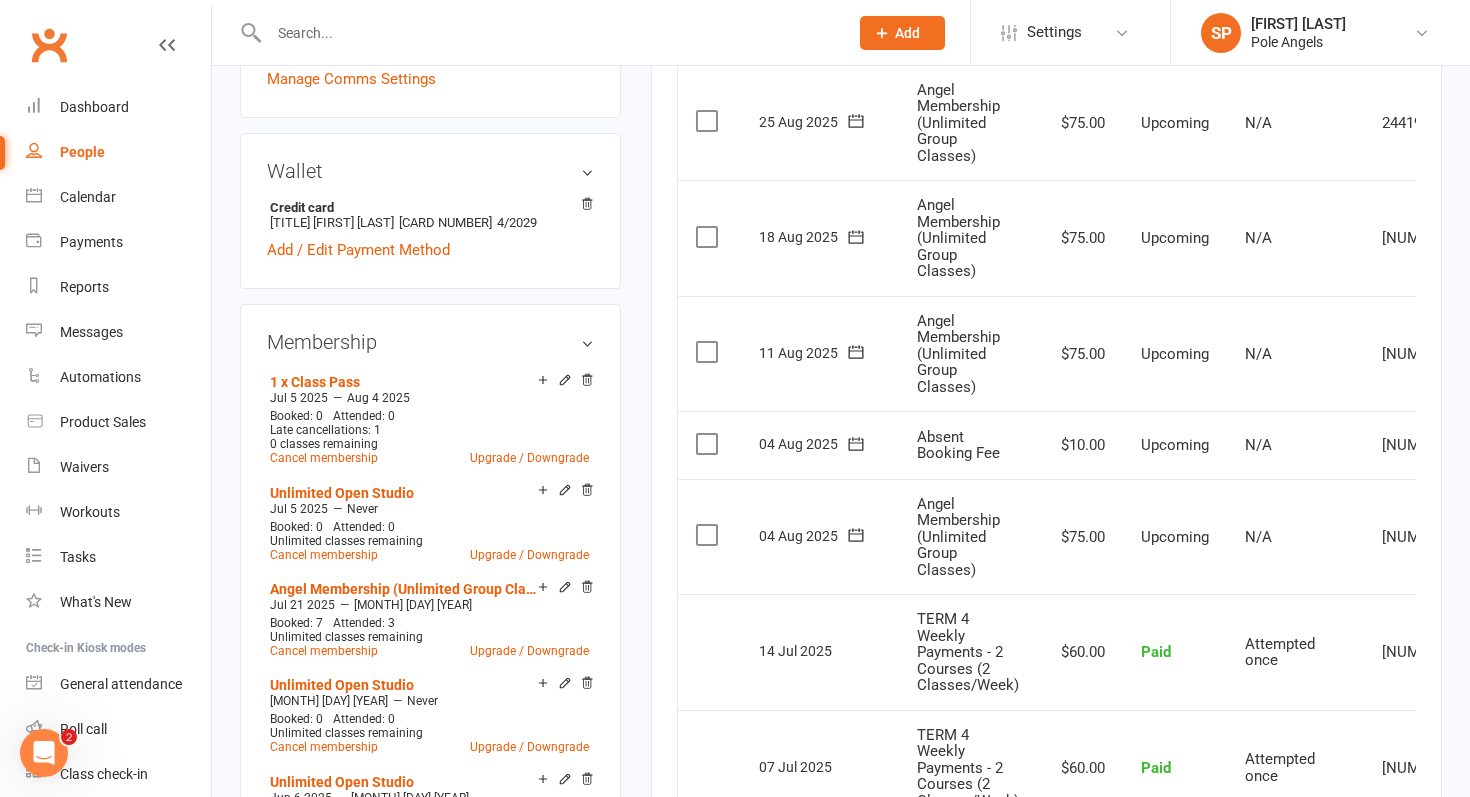 scroll, scrollTop: 903, scrollLeft: 0, axis: vertical 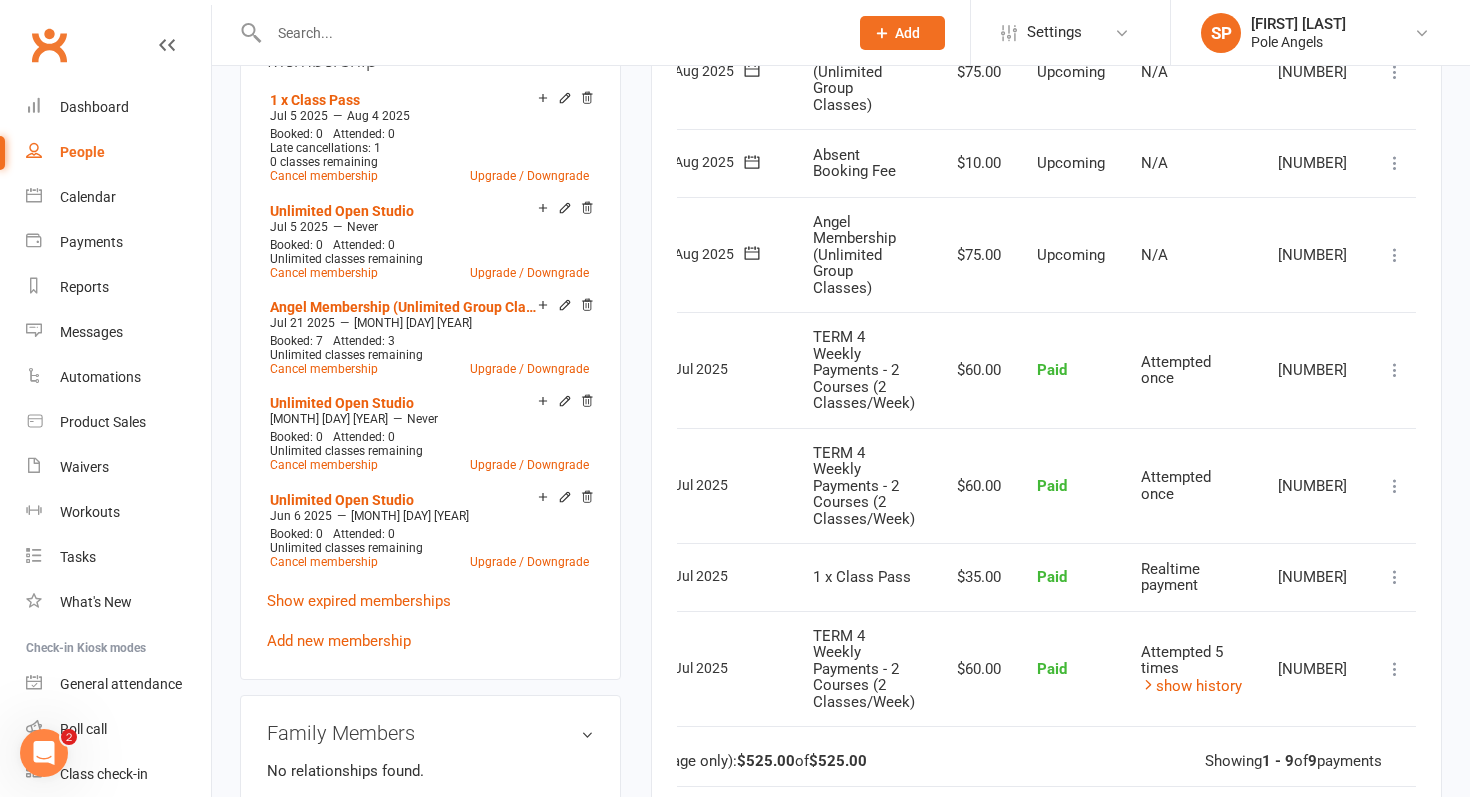 click at bounding box center (1395, 163) 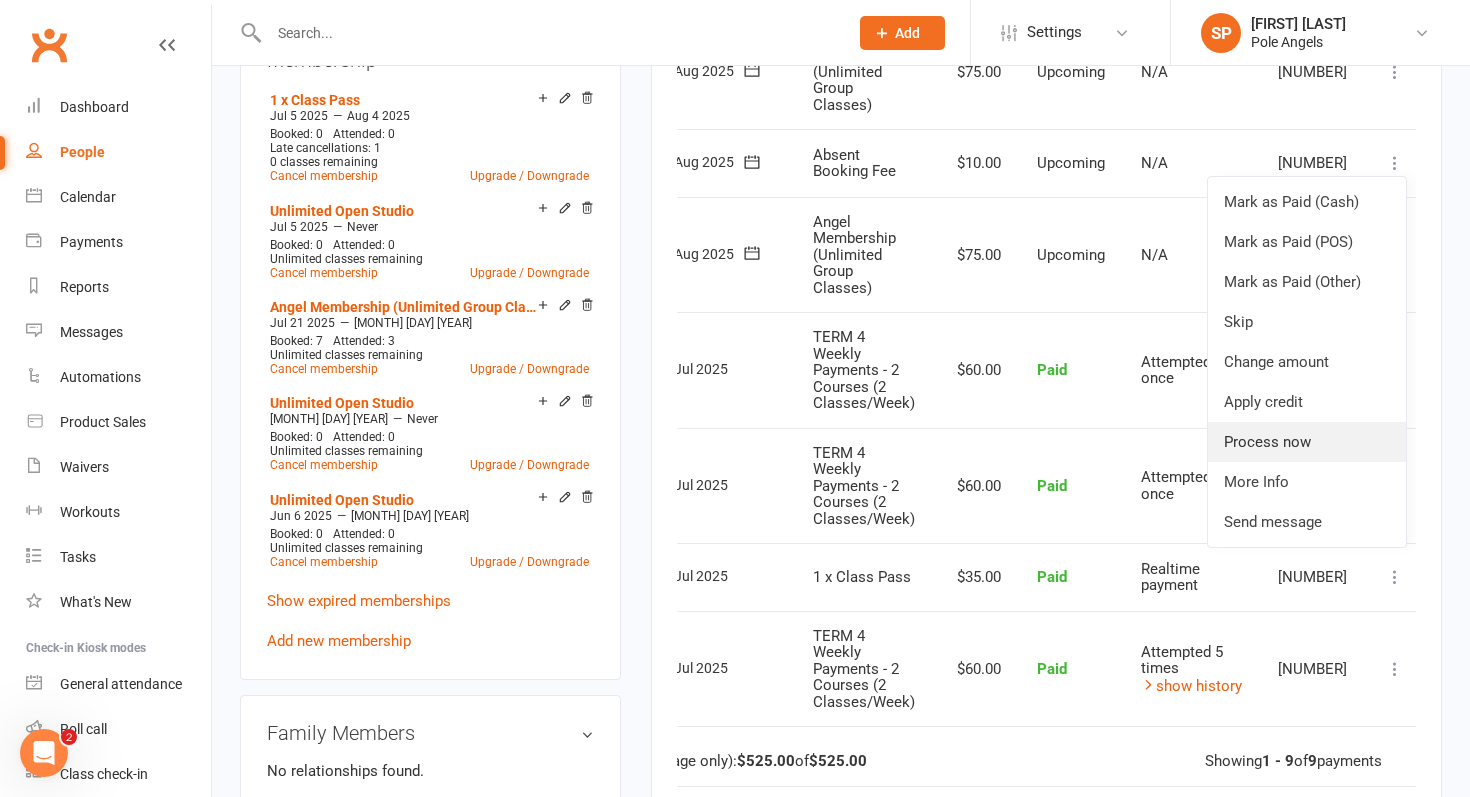 click on "Process now" at bounding box center [1307, 442] 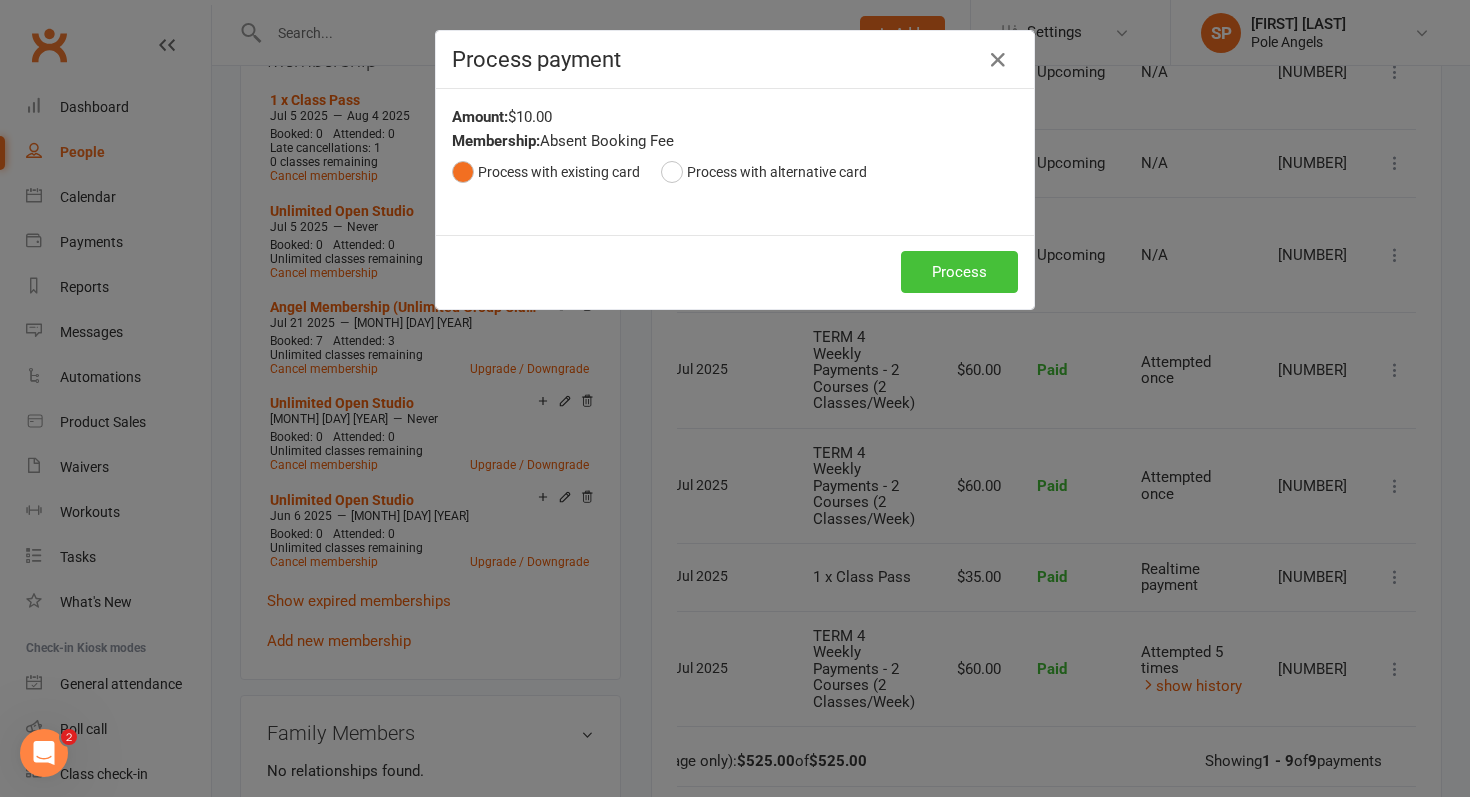 click on "Process" at bounding box center [959, 272] 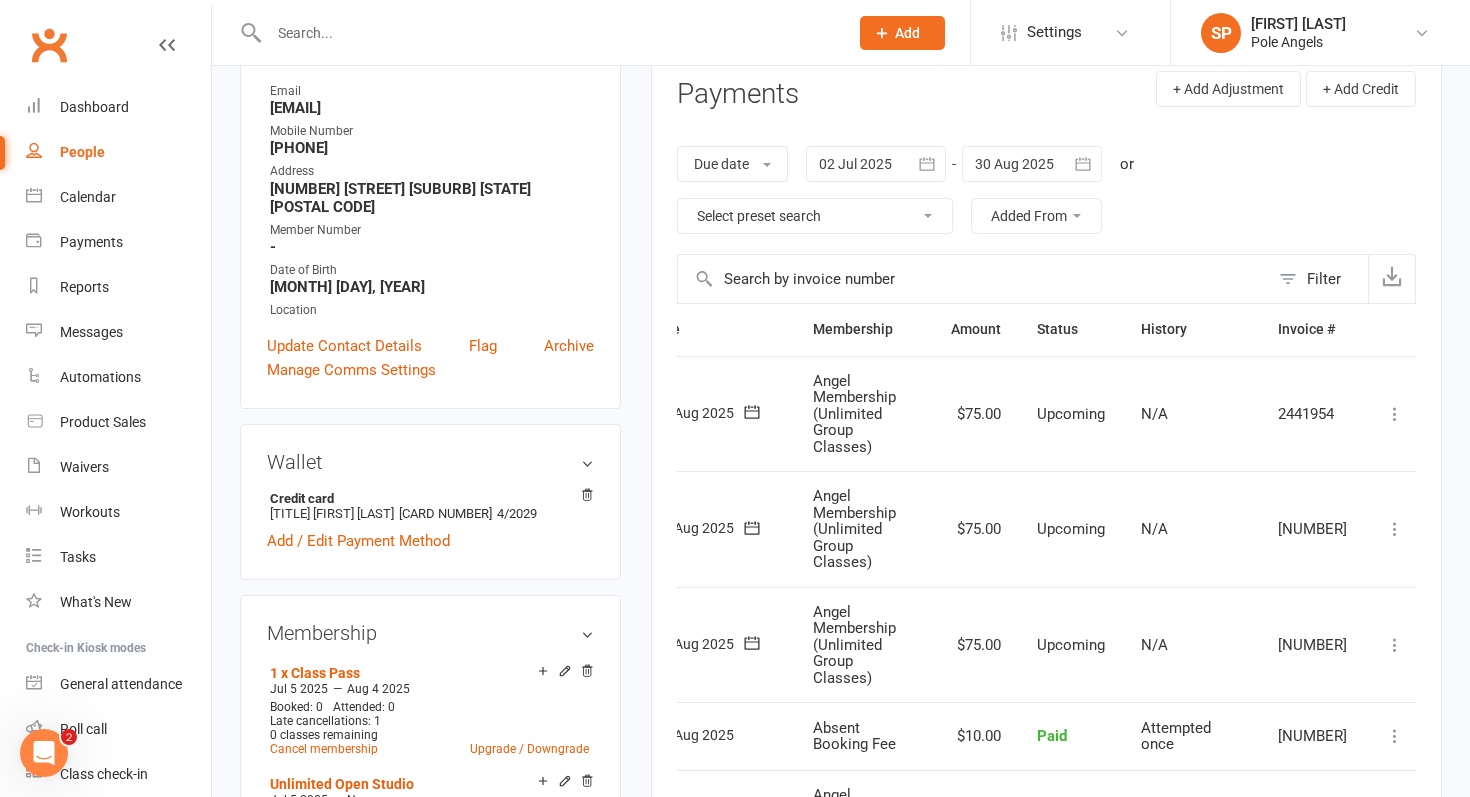 scroll, scrollTop: 265, scrollLeft: 0, axis: vertical 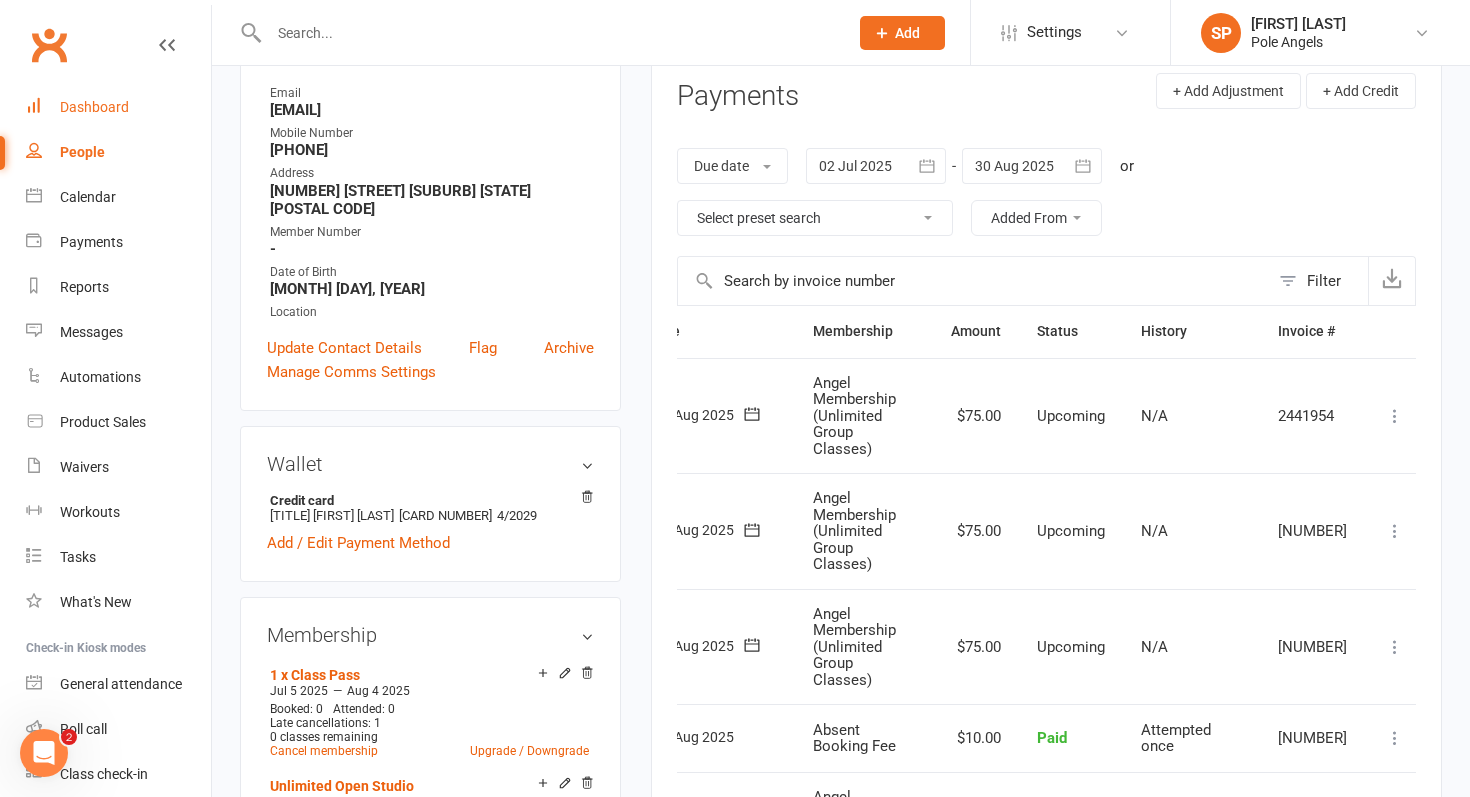 click on "Dashboard" at bounding box center [118, 107] 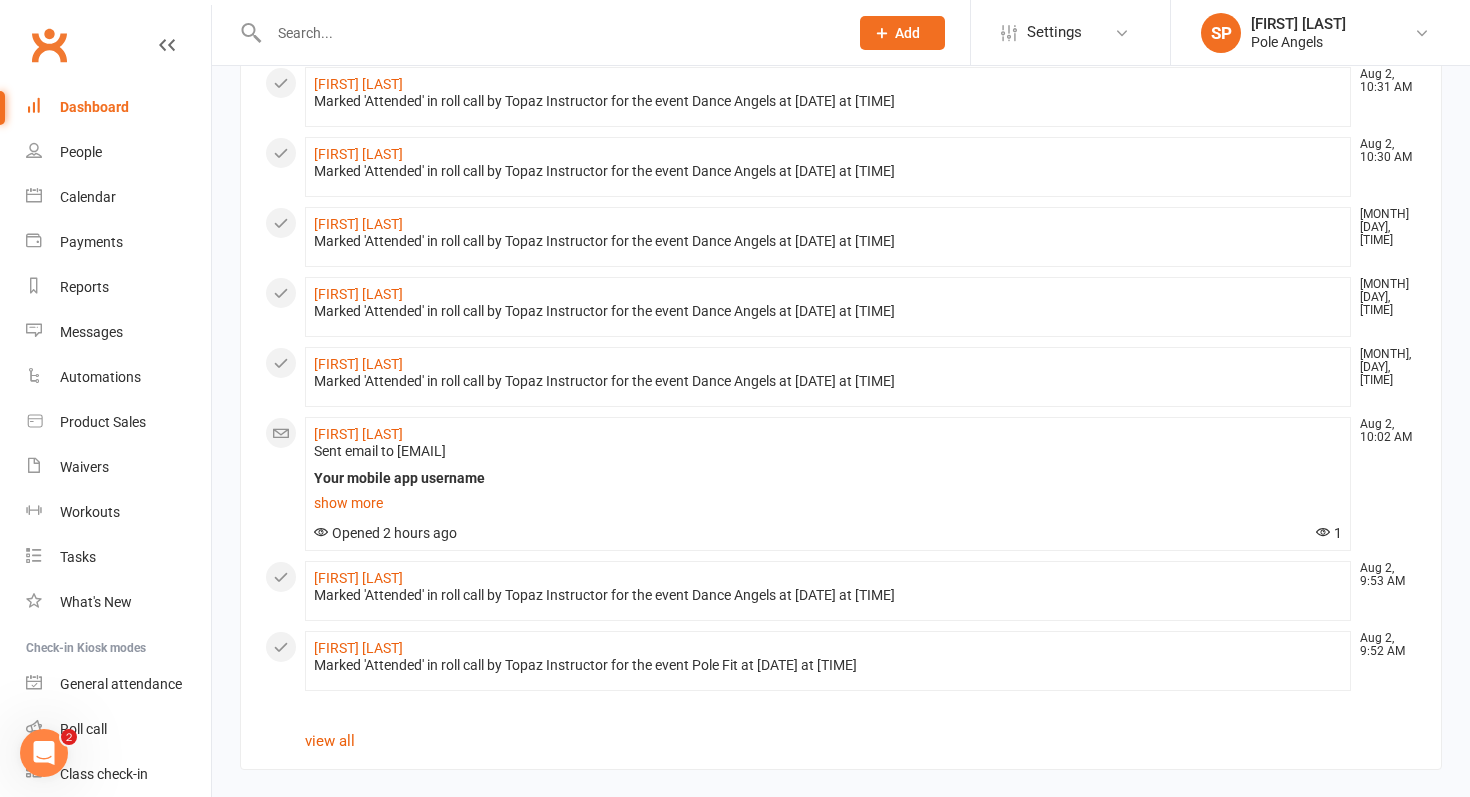 scroll, scrollTop: 1025, scrollLeft: 0, axis: vertical 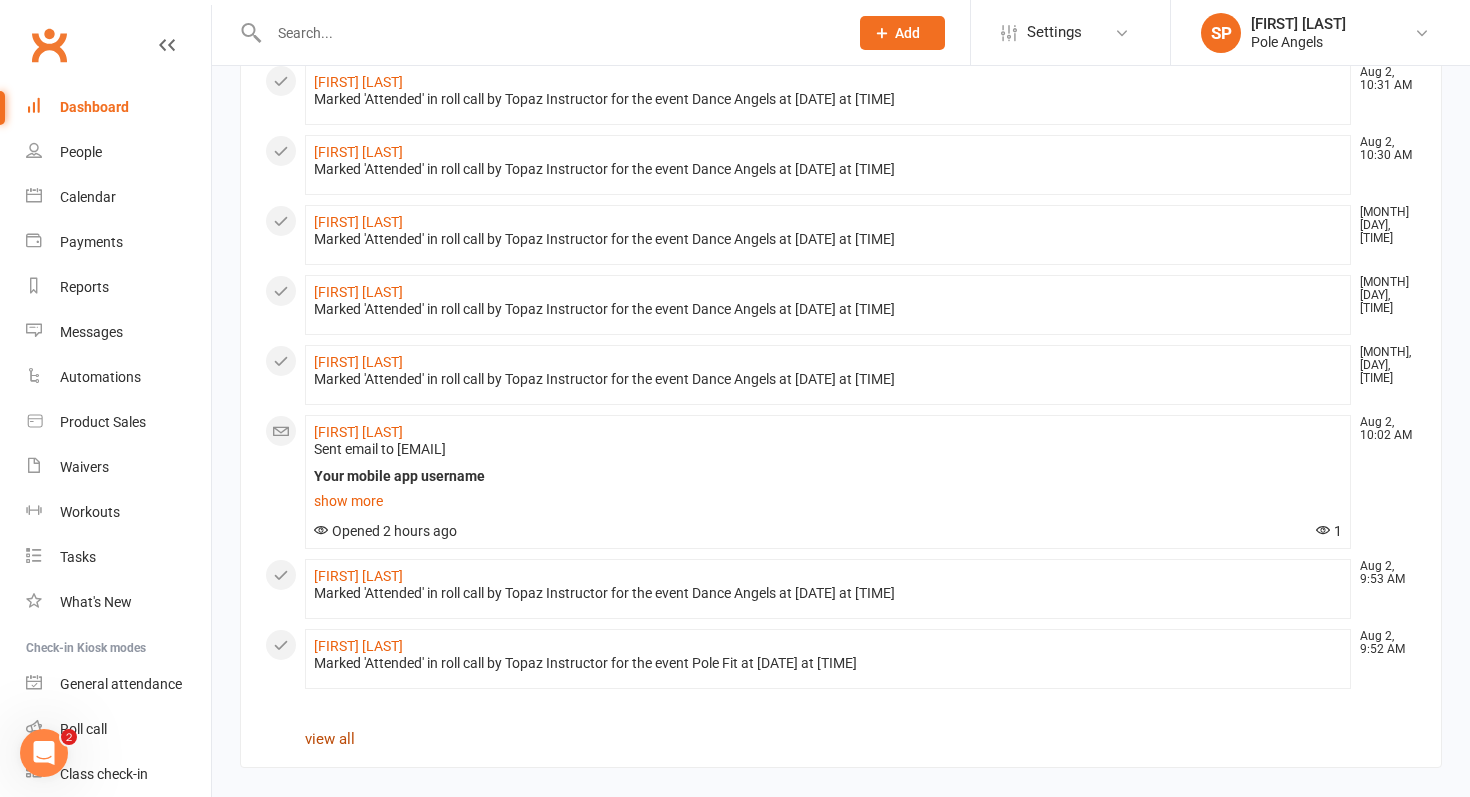 click on "view all" at bounding box center [330, 739] 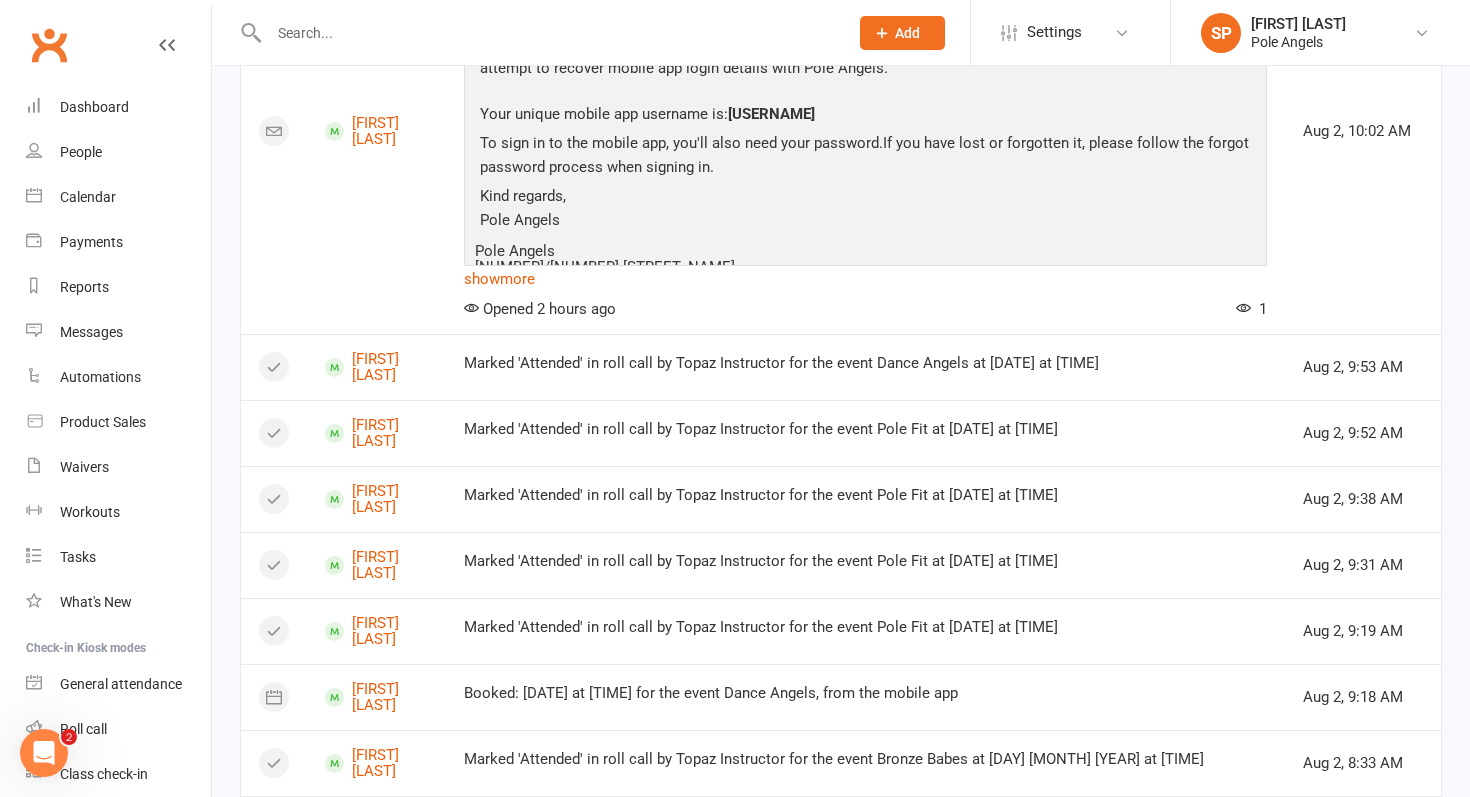 scroll, scrollTop: 1565, scrollLeft: 0, axis: vertical 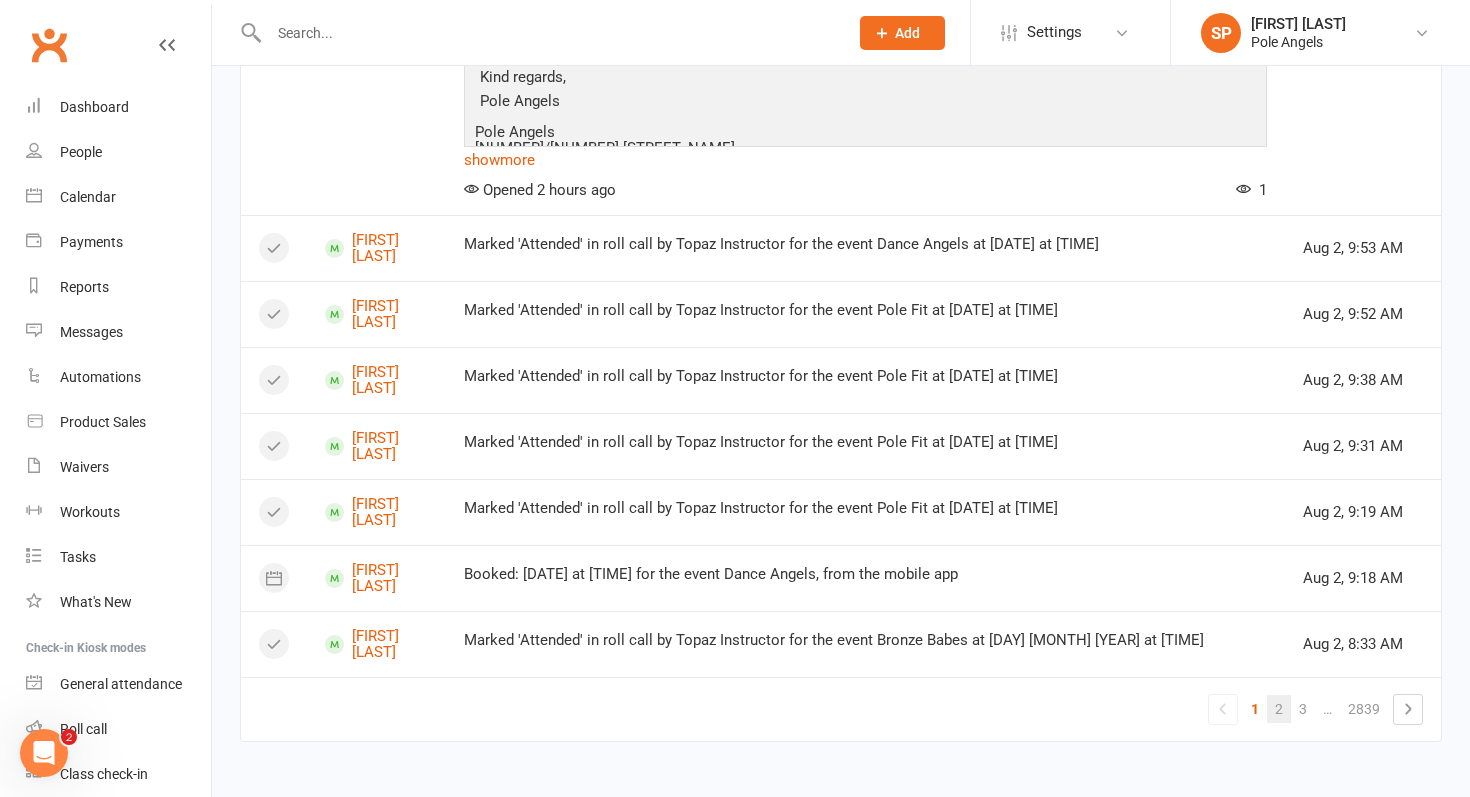 click on "2" at bounding box center [1279, 709] 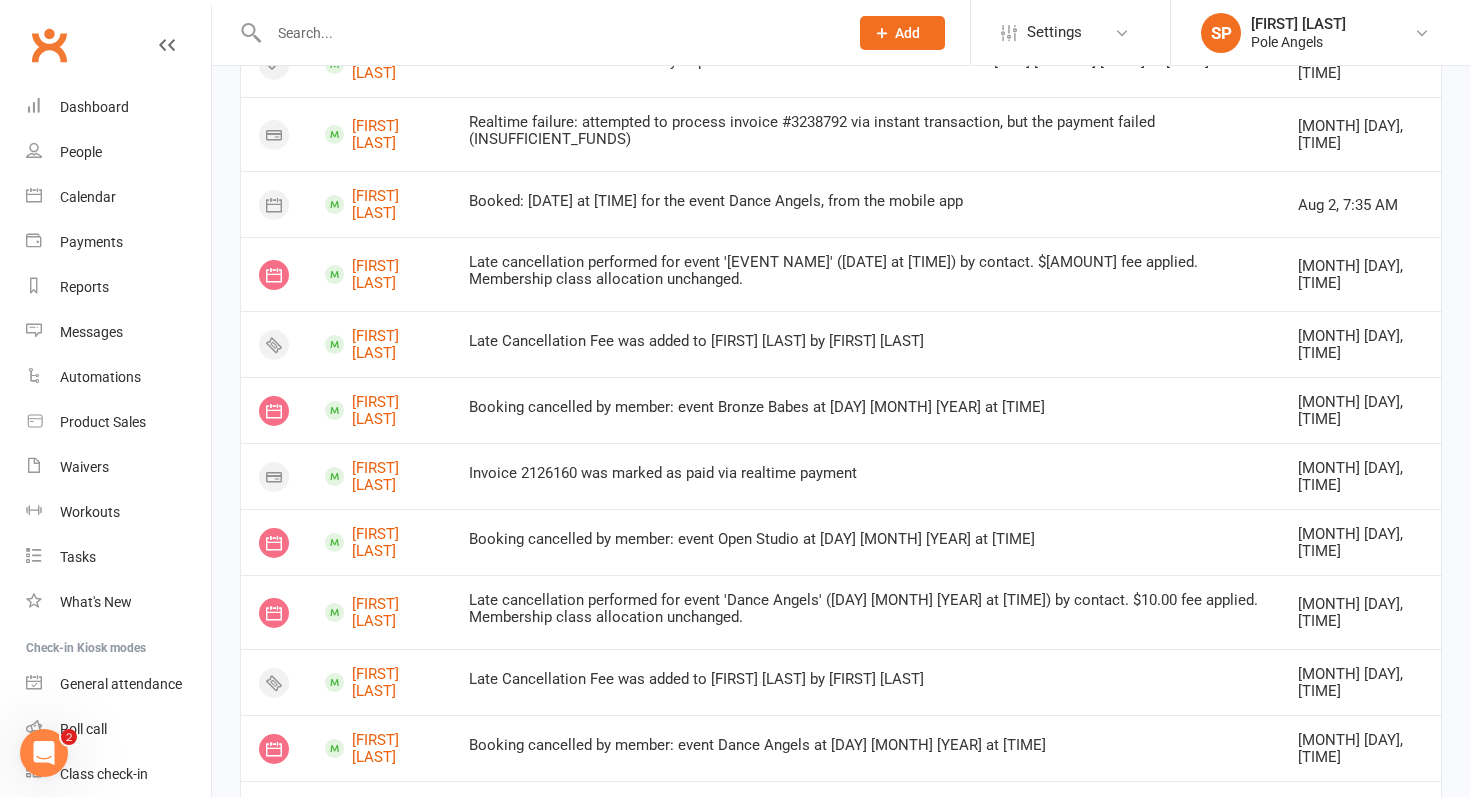 scroll, scrollTop: 474, scrollLeft: 0, axis: vertical 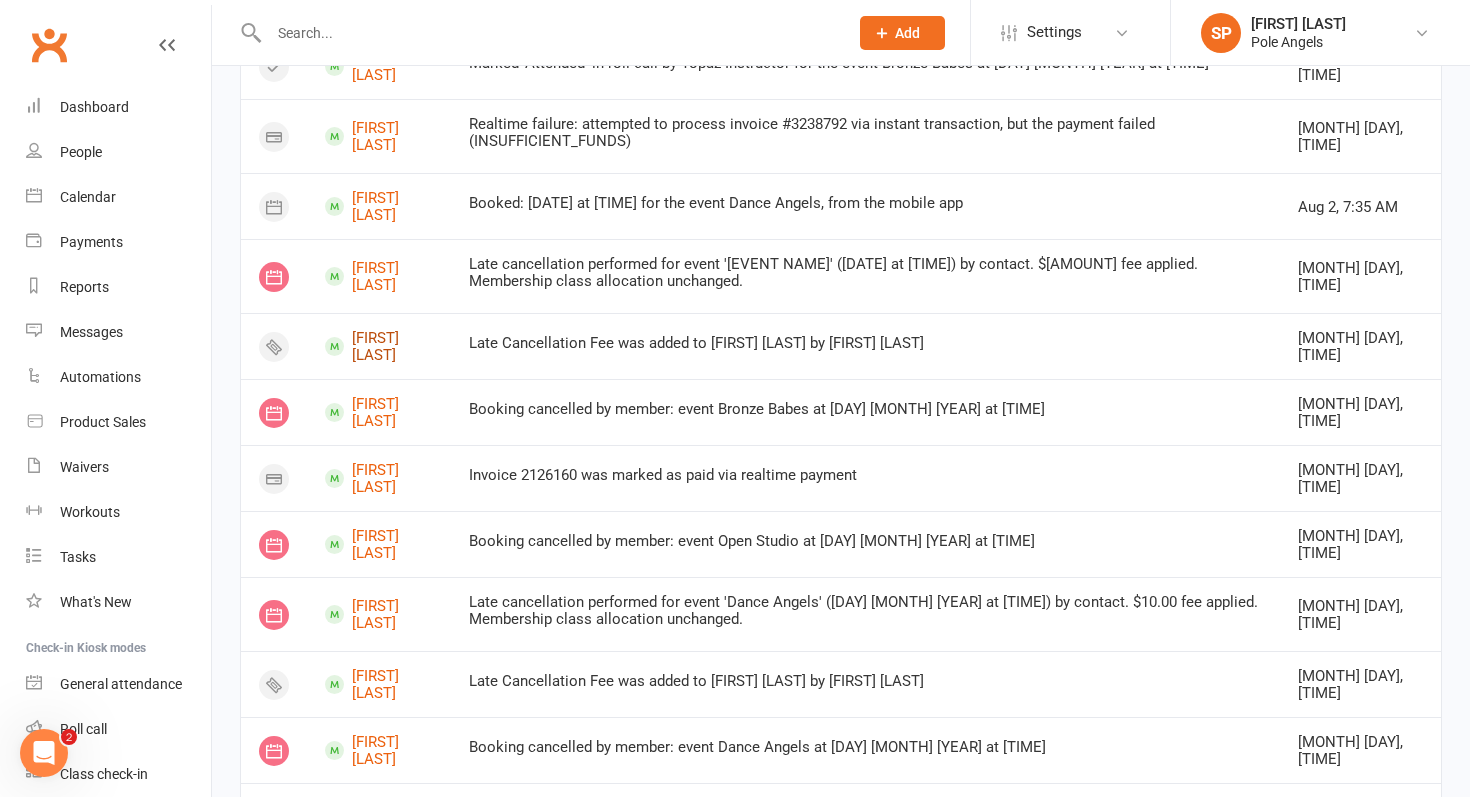 click on "[FIRST] [LAST]" at bounding box center (379, 346) 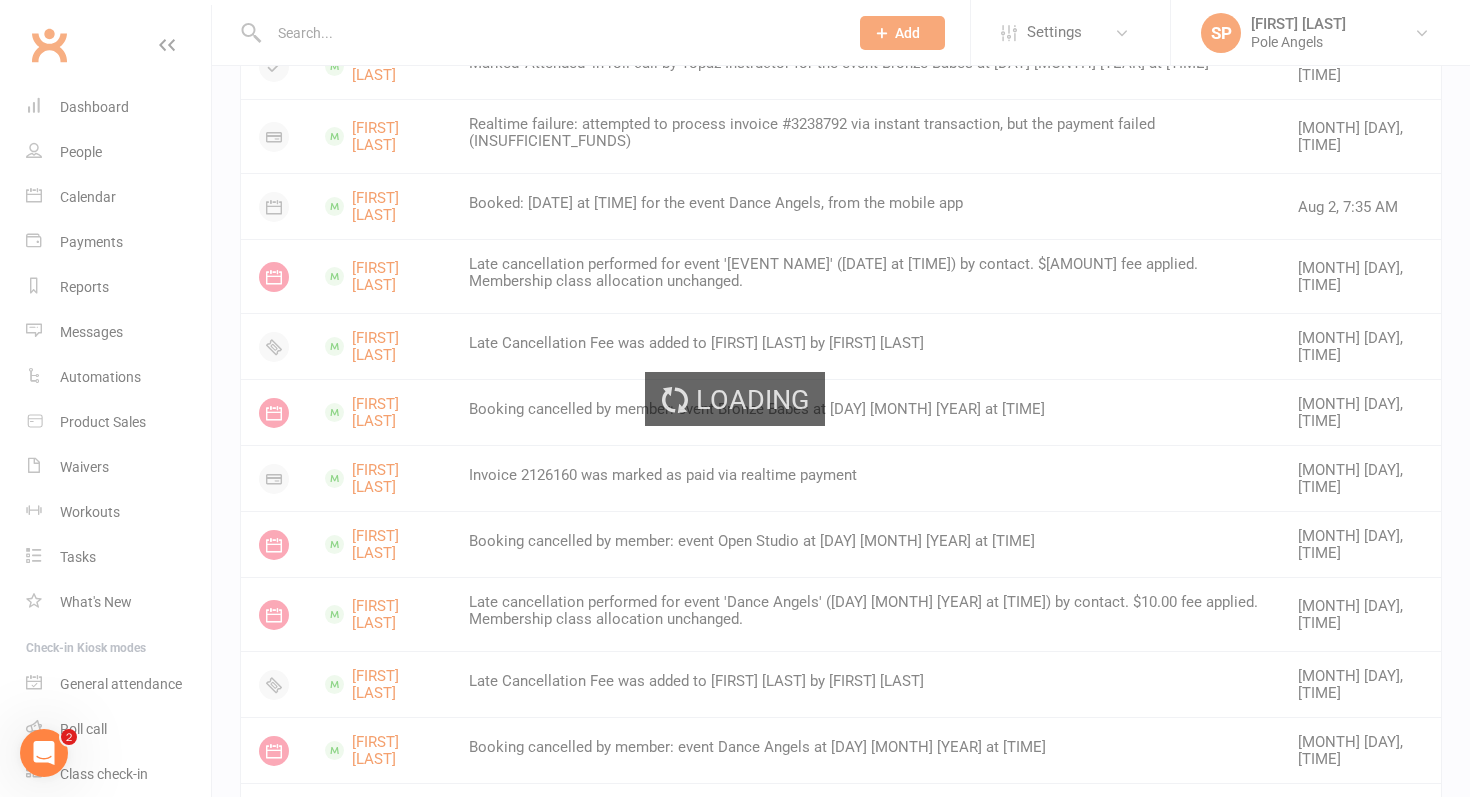 scroll, scrollTop: 0, scrollLeft: 0, axis: both 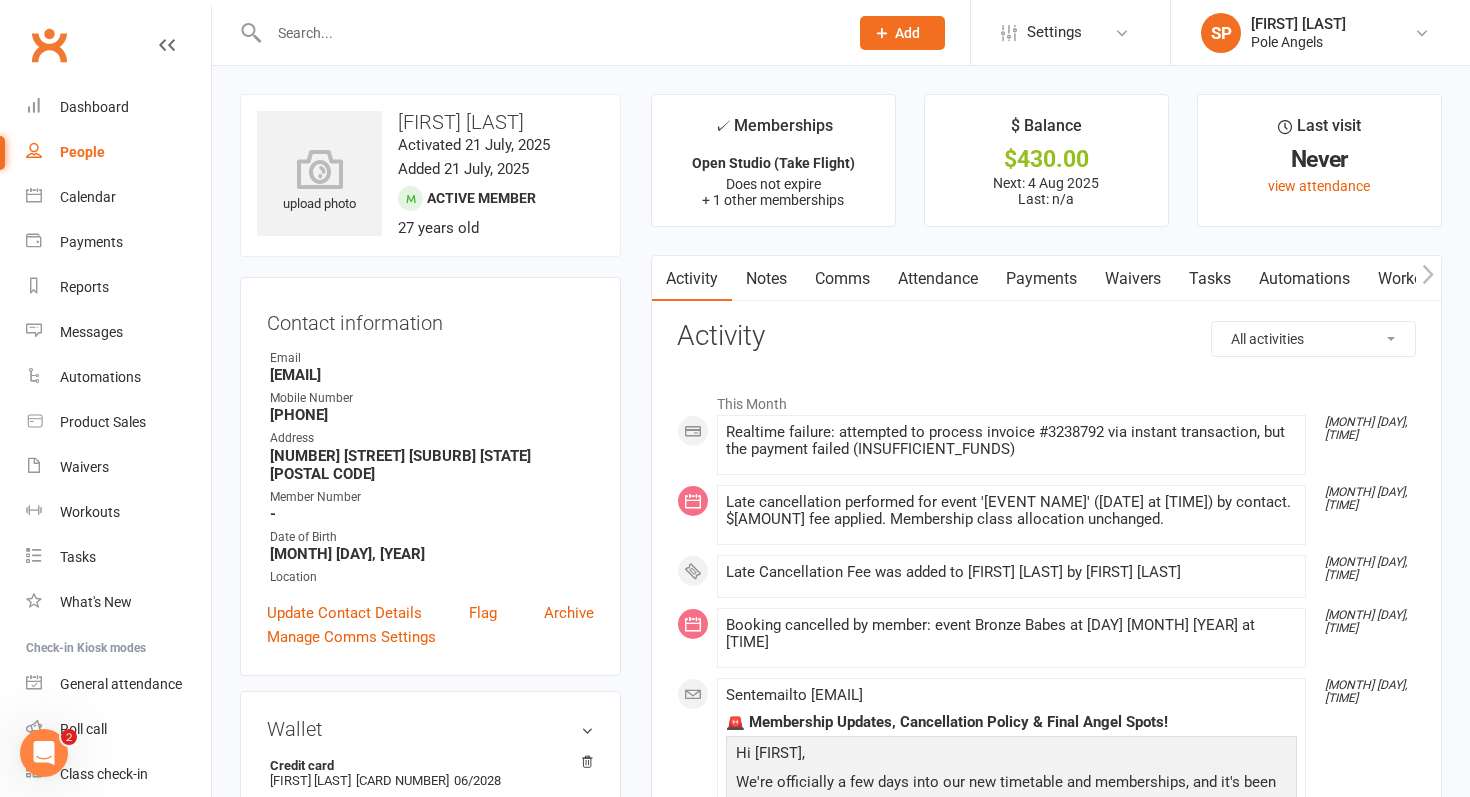 click on "Payments" at bounding box center [1041, 279] 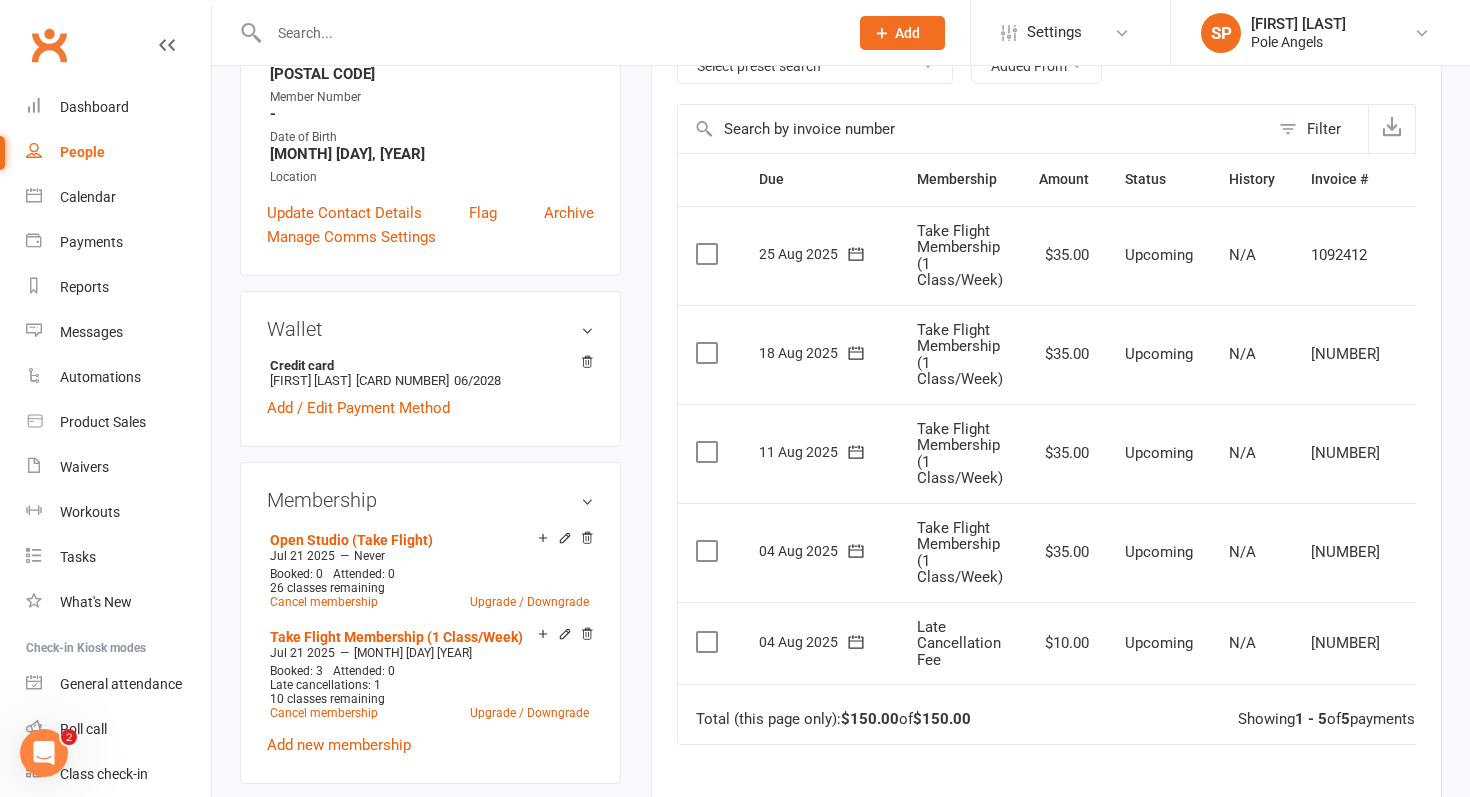 scroll, scrollTop: 407, scrollLeft: 0, axis: vertical 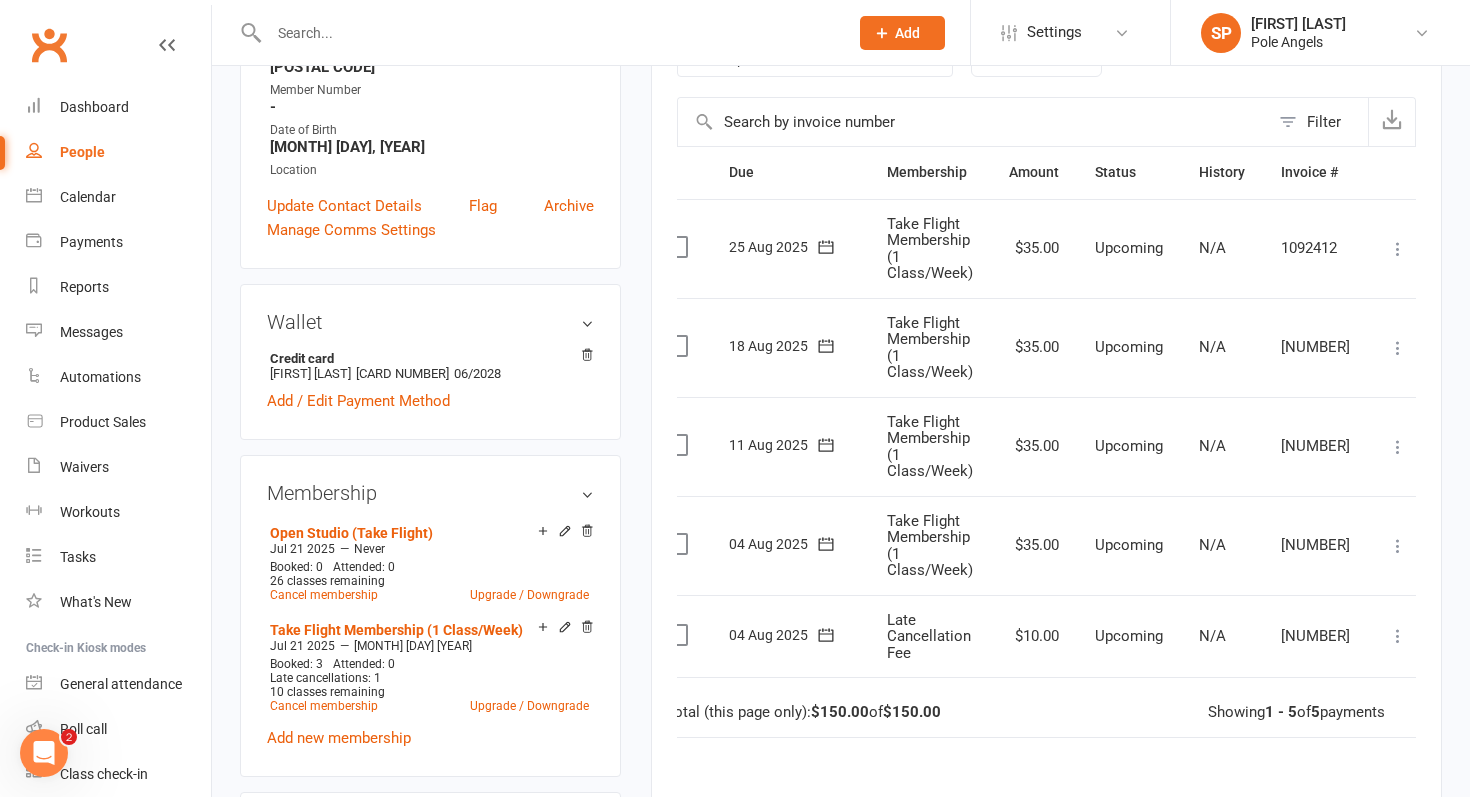 click at bounding box center [1398, 636] 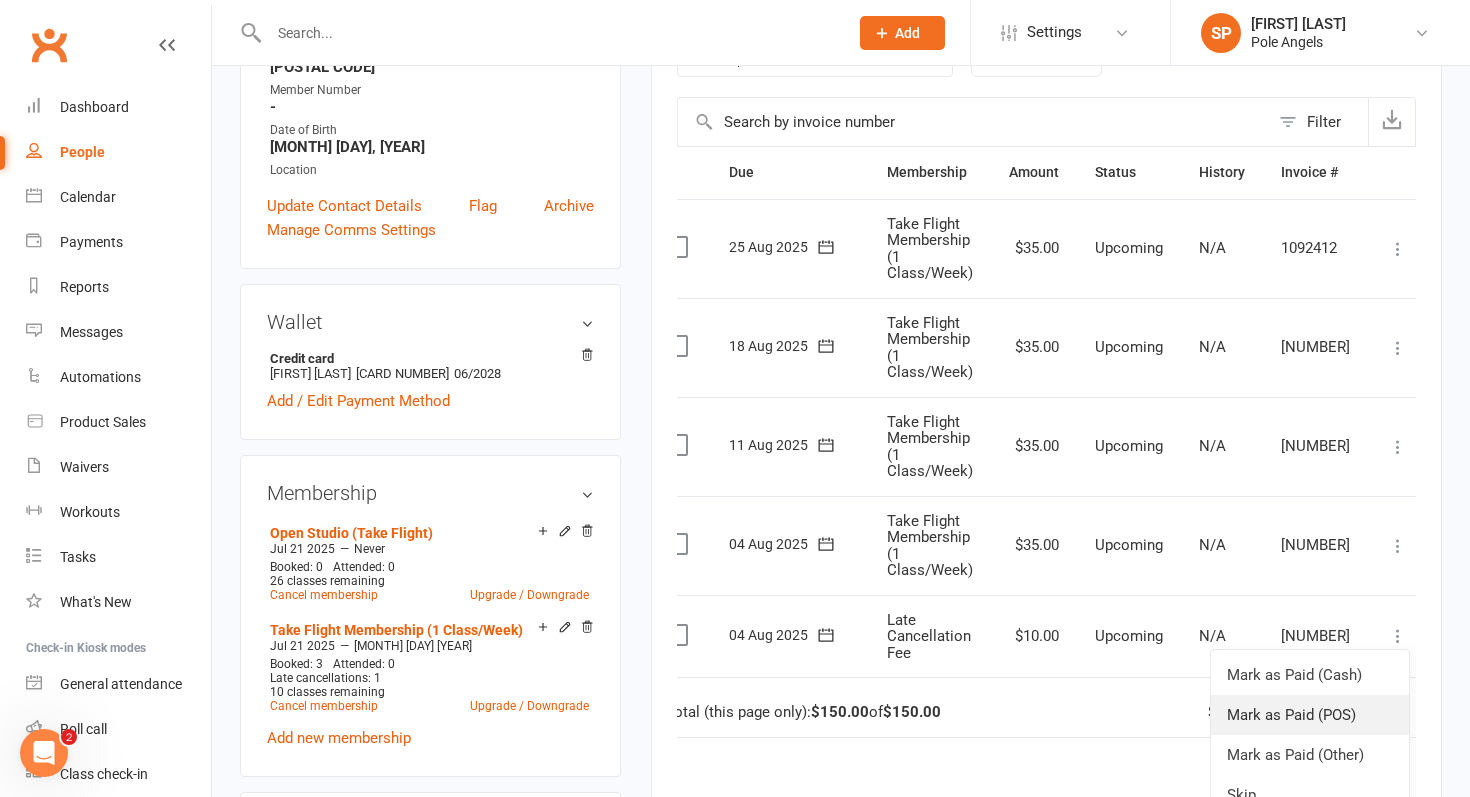 scroll, scrollTop: 25, scrollLeft: 30, axis: both 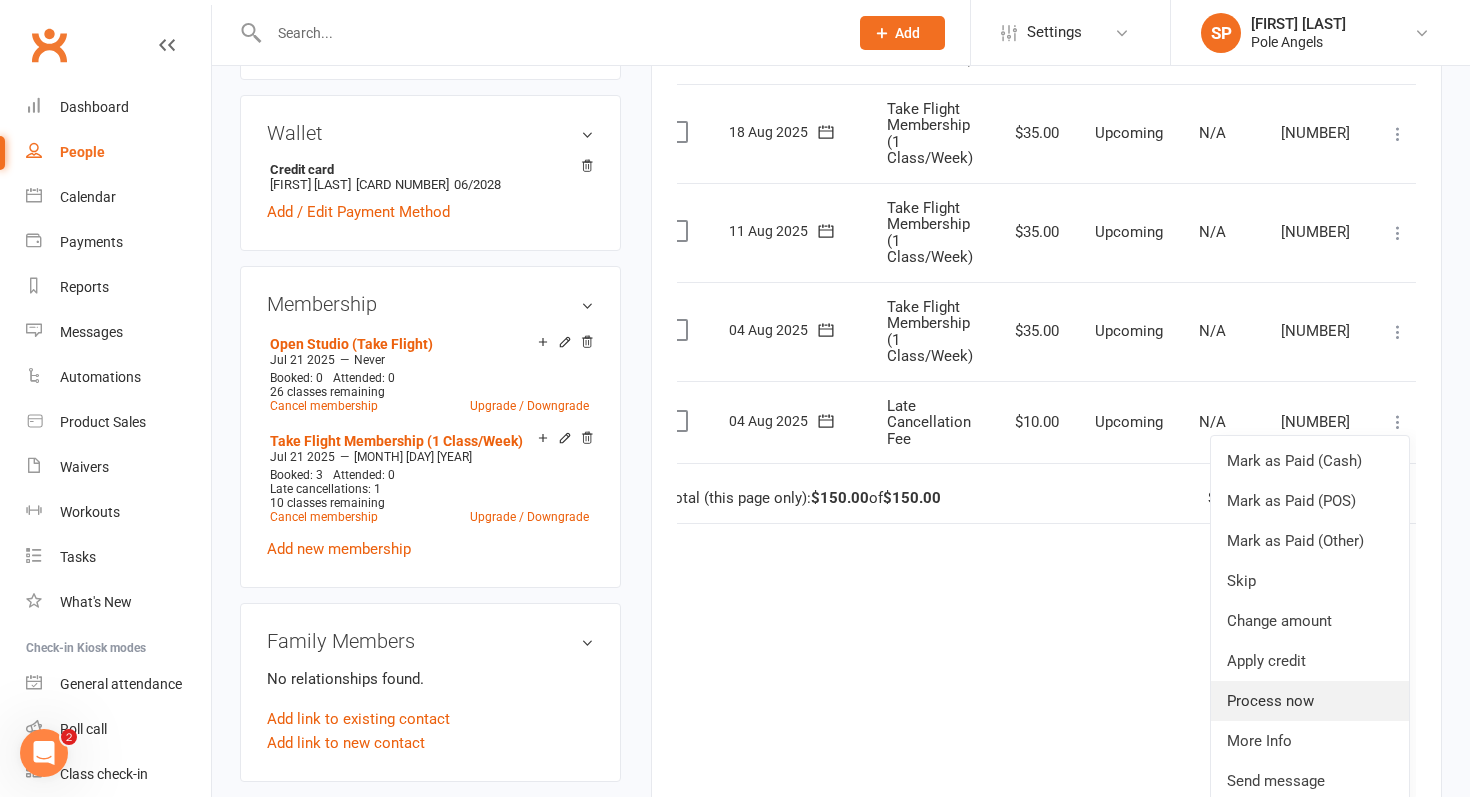 click on "Process now" at bounding box center (1310, 701) 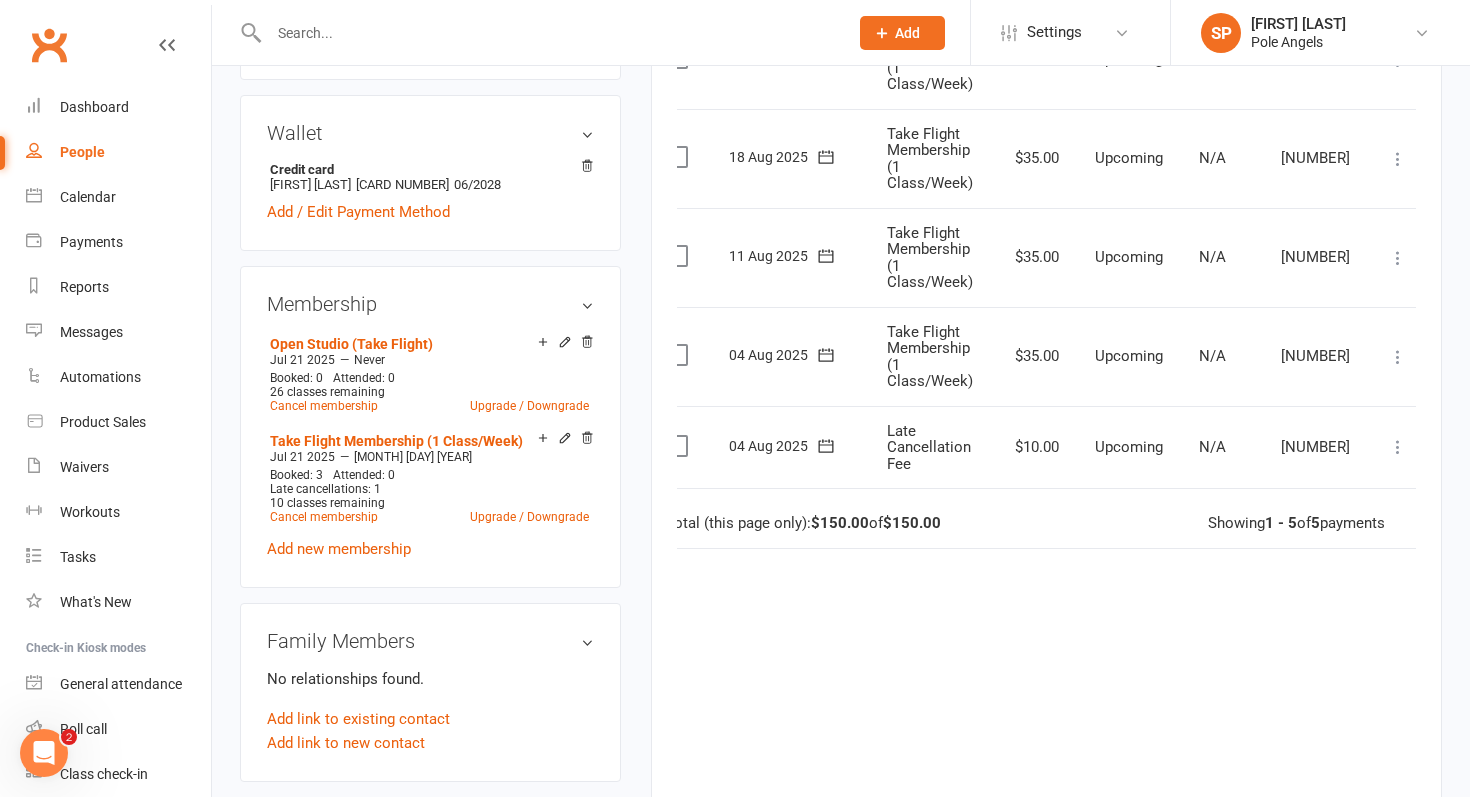 scroll, scrollTop: 0, scrollLeft: 30, axis: horizontal 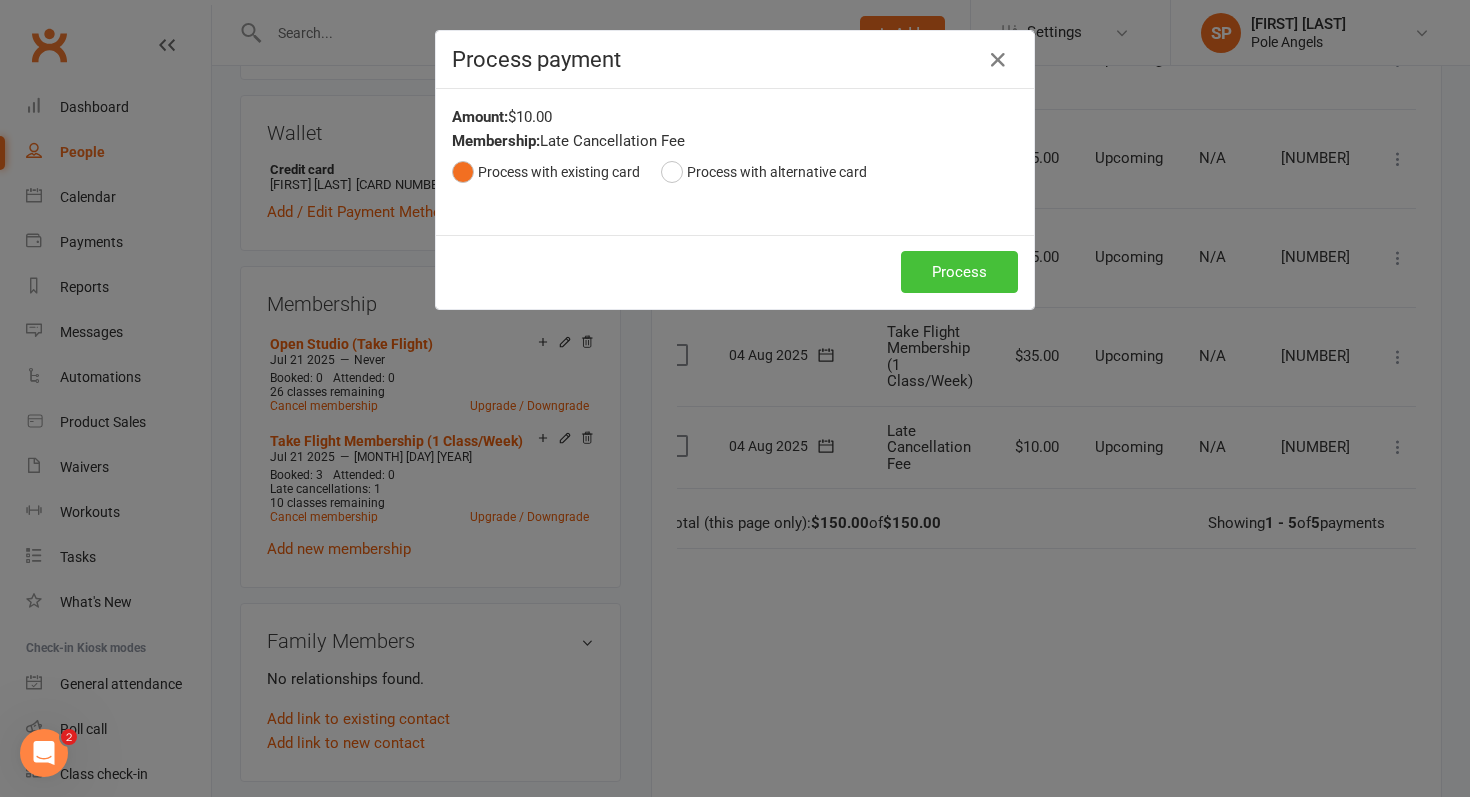 click on "Process" at bounding box center (959, 272) 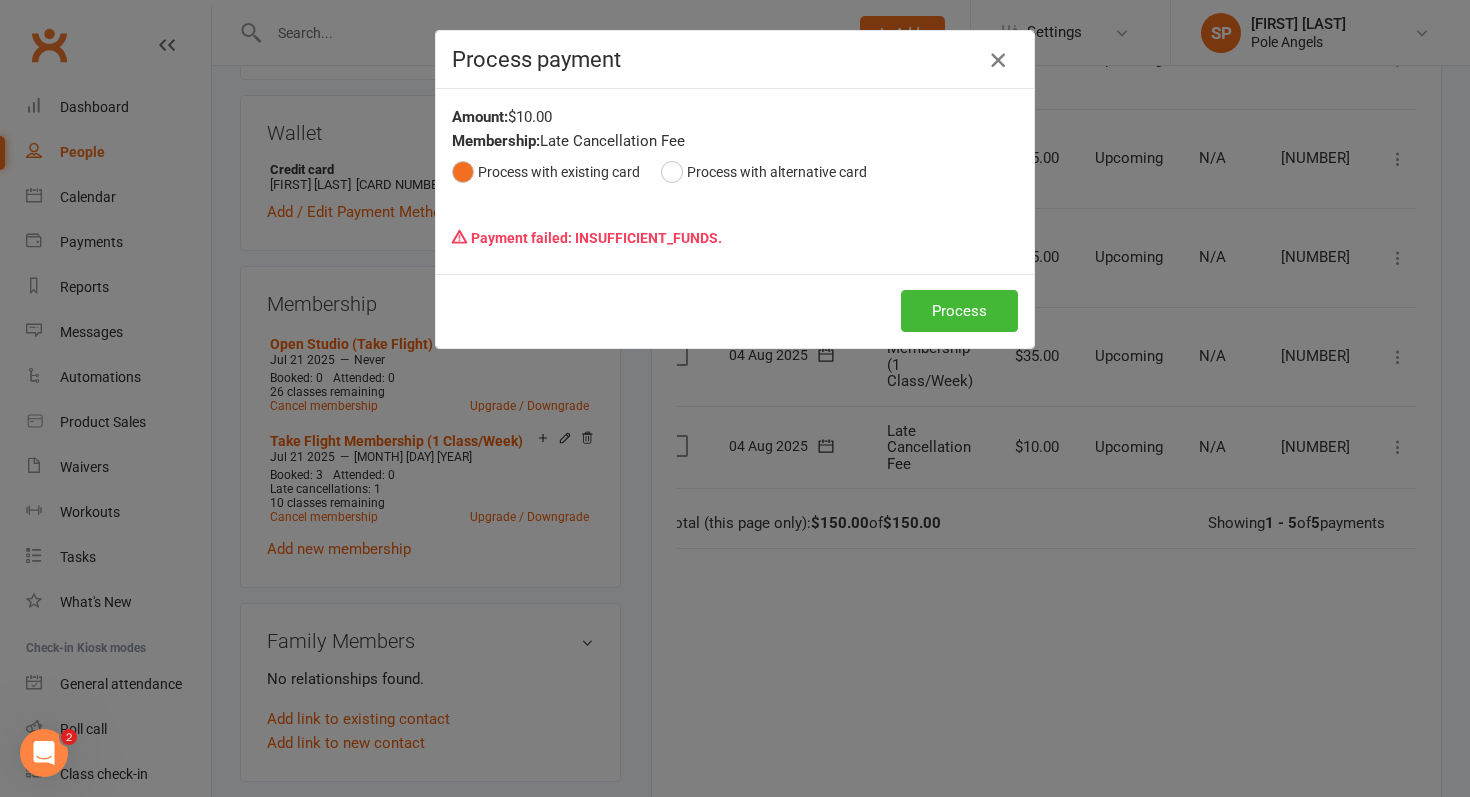 click at bounding box center [998, 60] 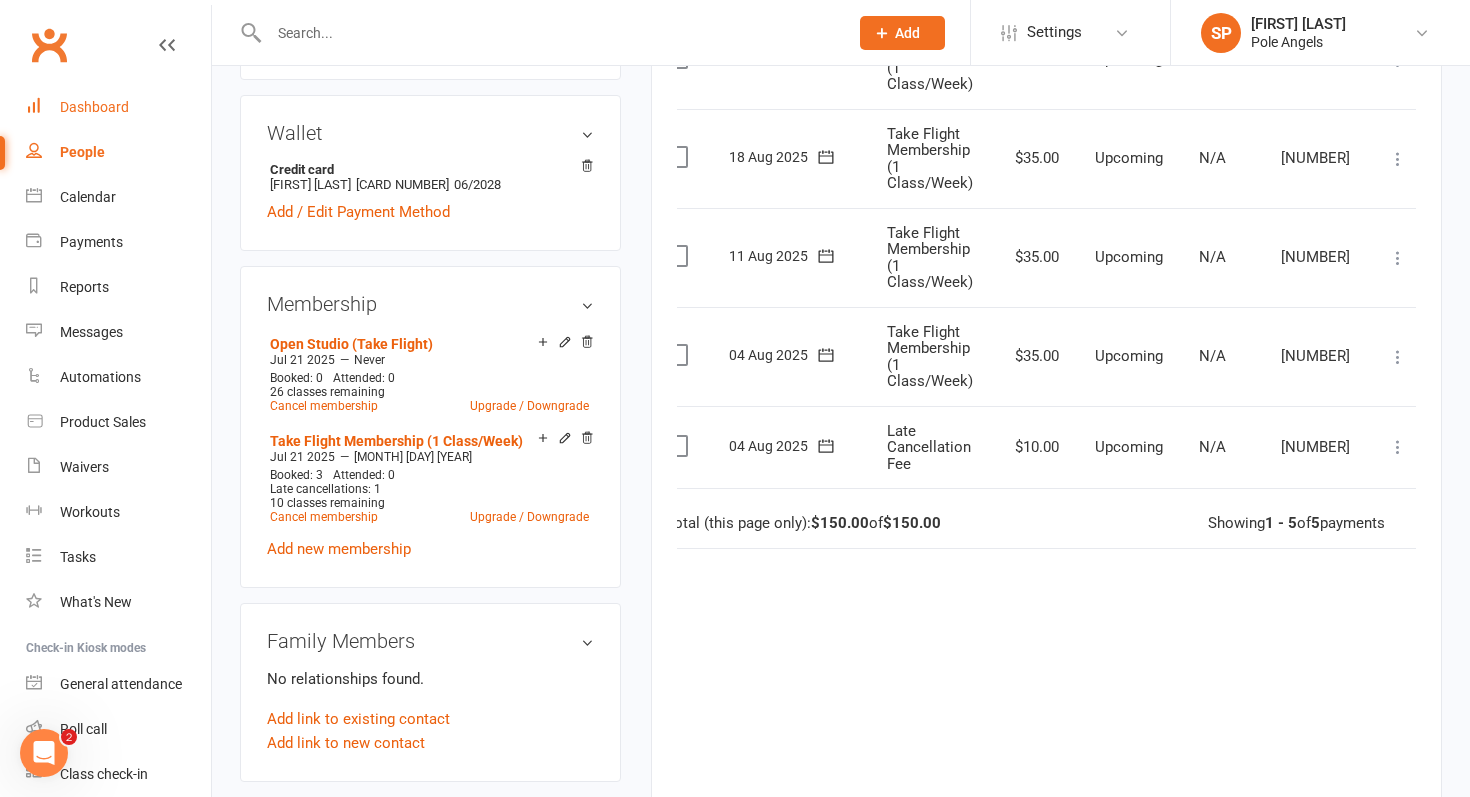 click on "Dashboard" at bounding box center (118, 107) 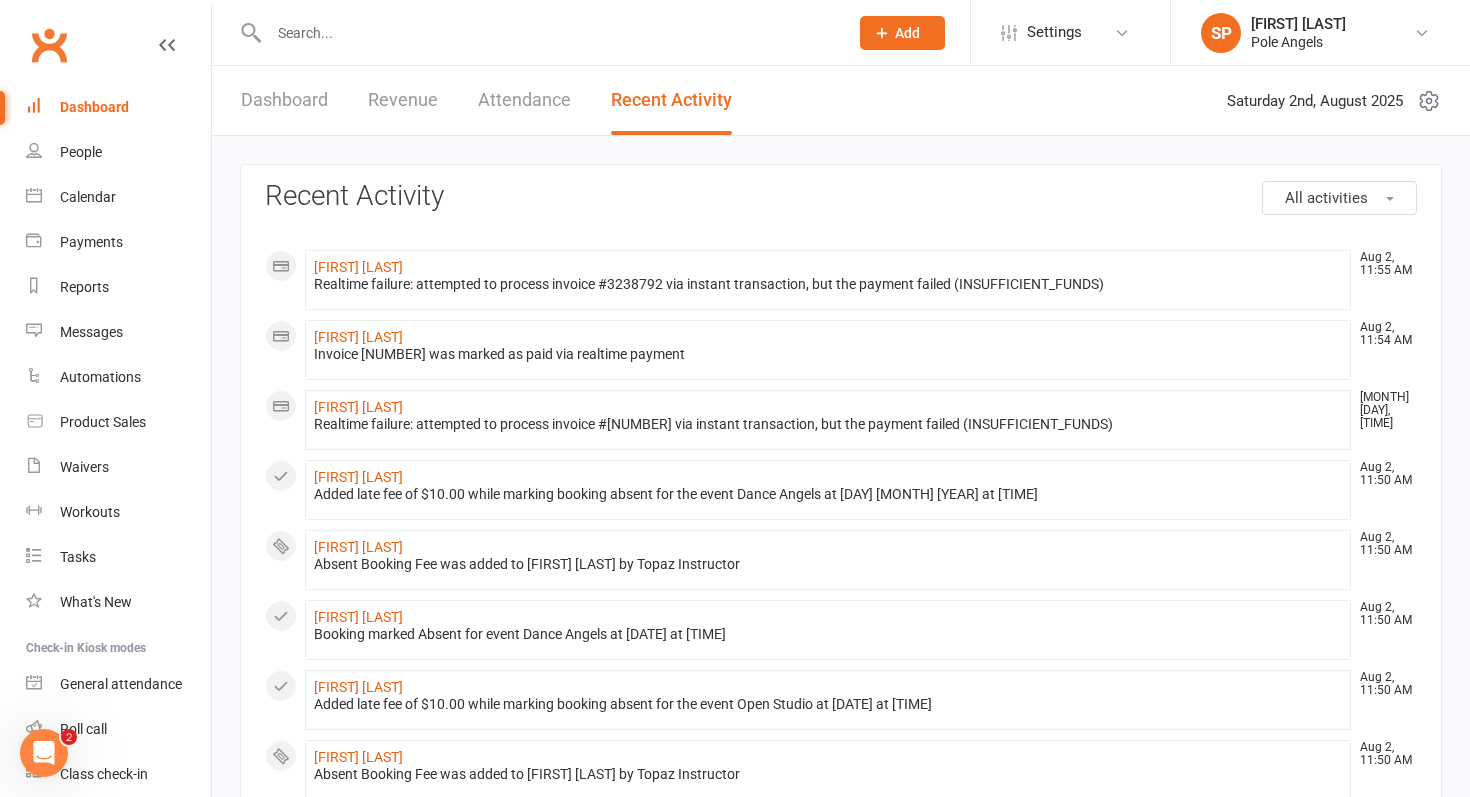 click at bounding box center (548, 33) 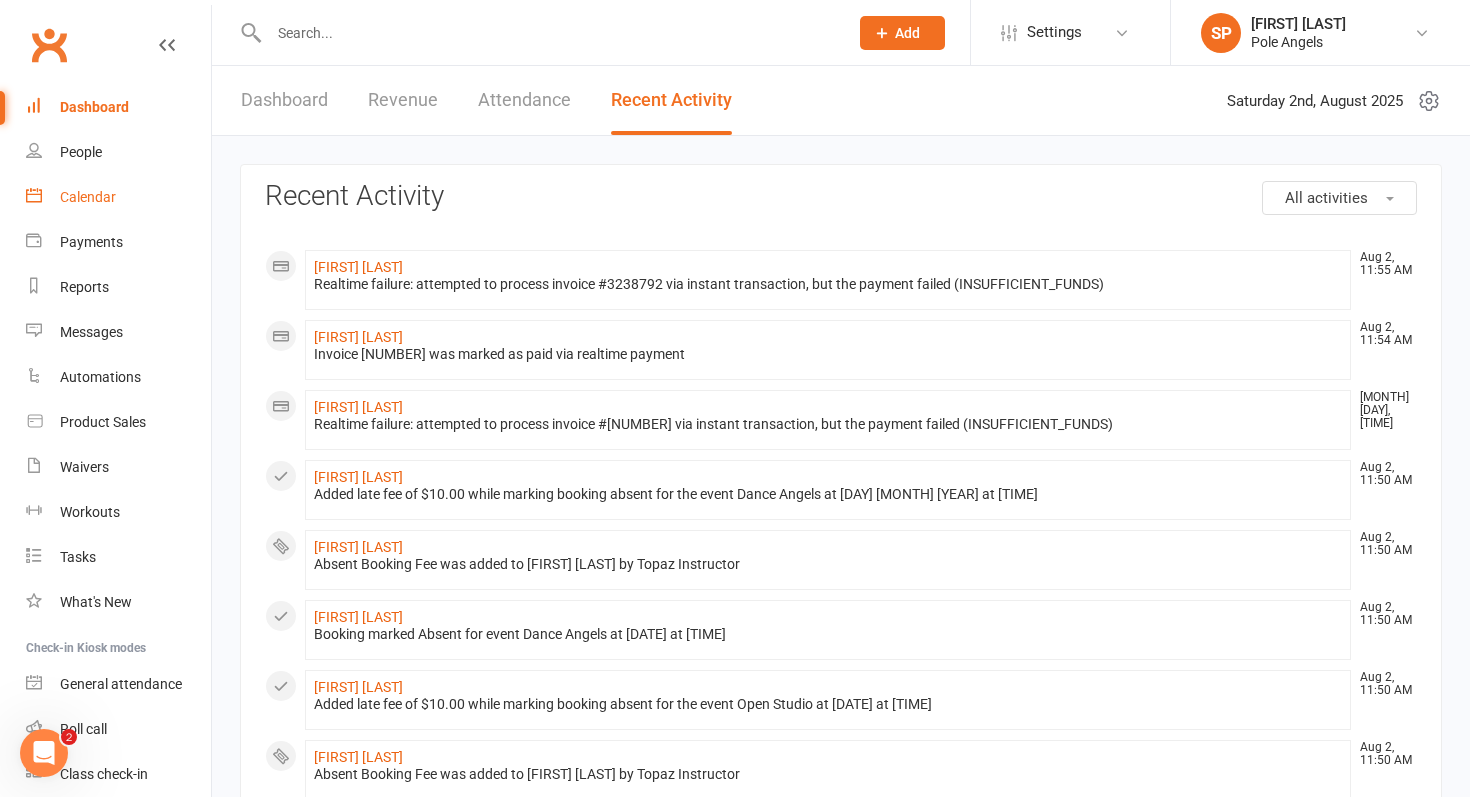 click on "Calendar" at bounding box center (118, 197) 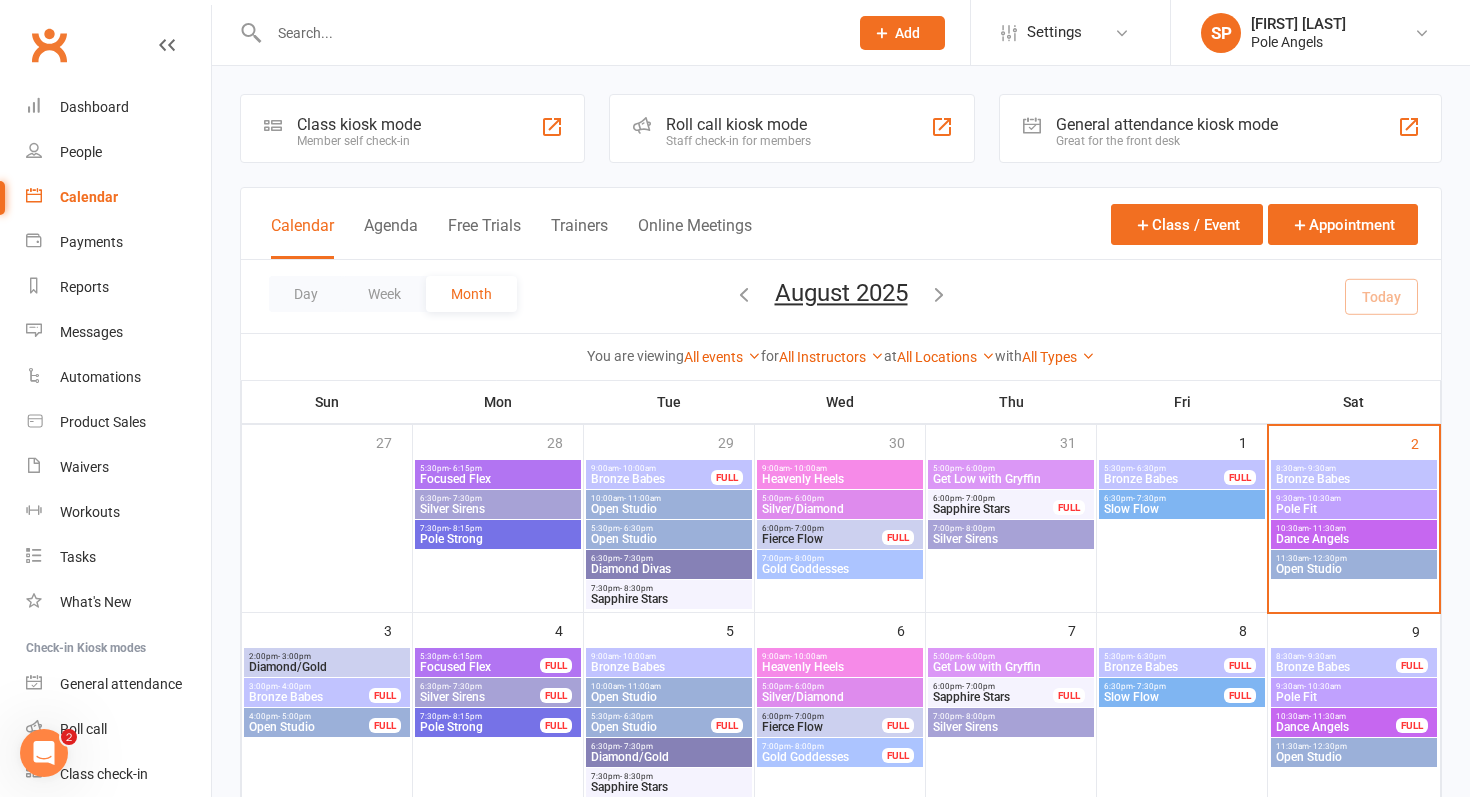 click on "Pole Fit" at bounding box center (1354, 509) 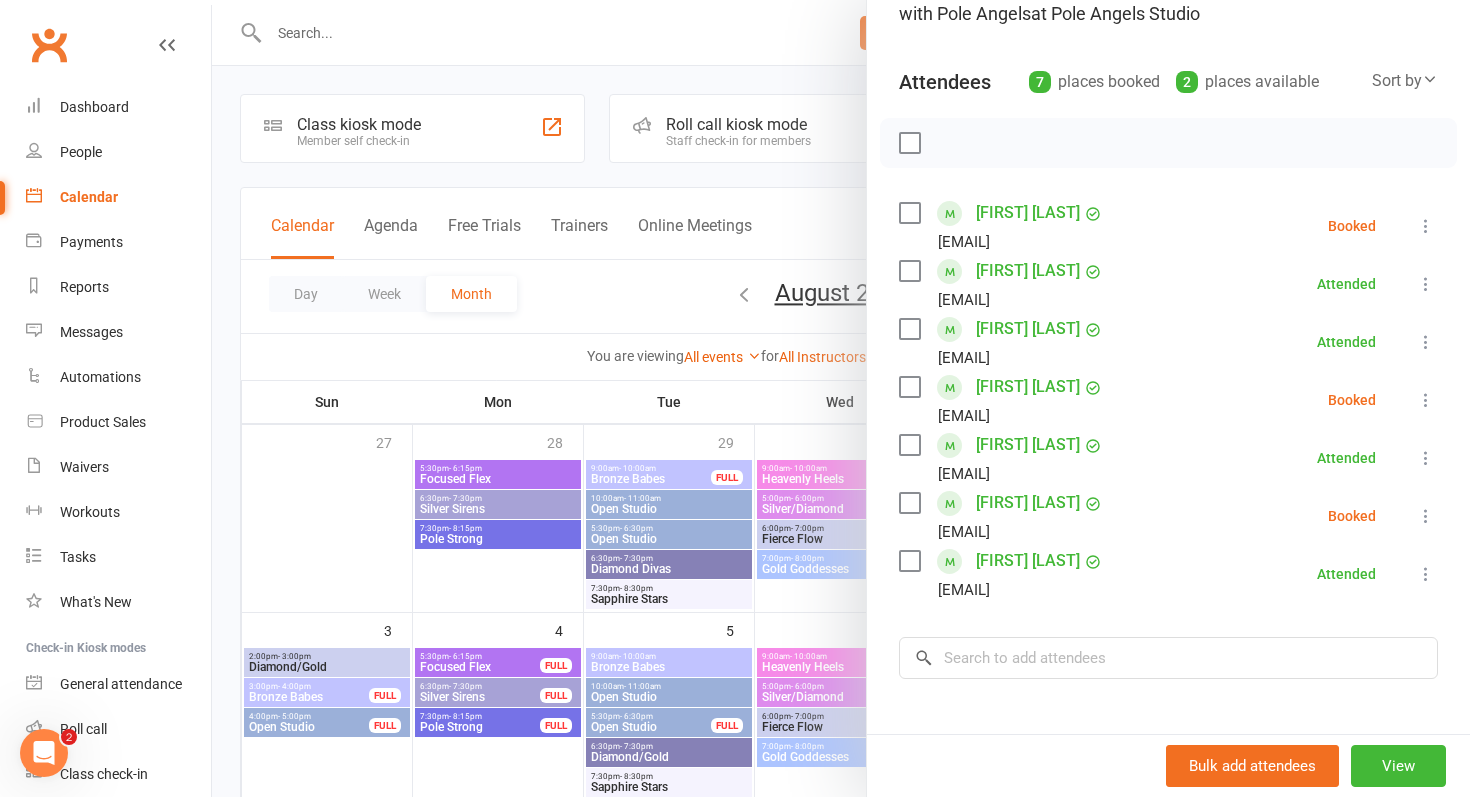scroll, scrollTop: 179, scrollLeft: 0, axis: vertical 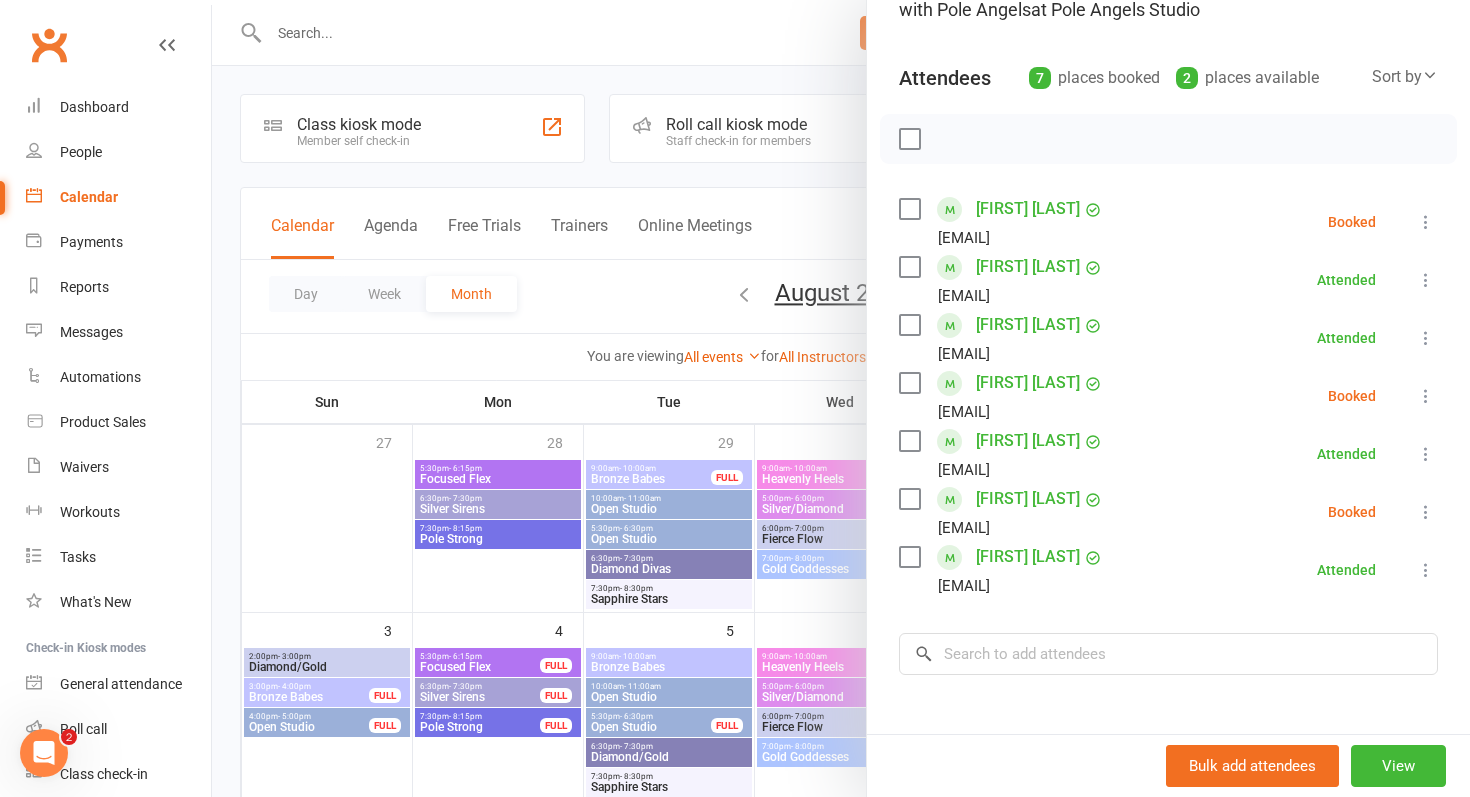 click at bounding box center [1426, 222] 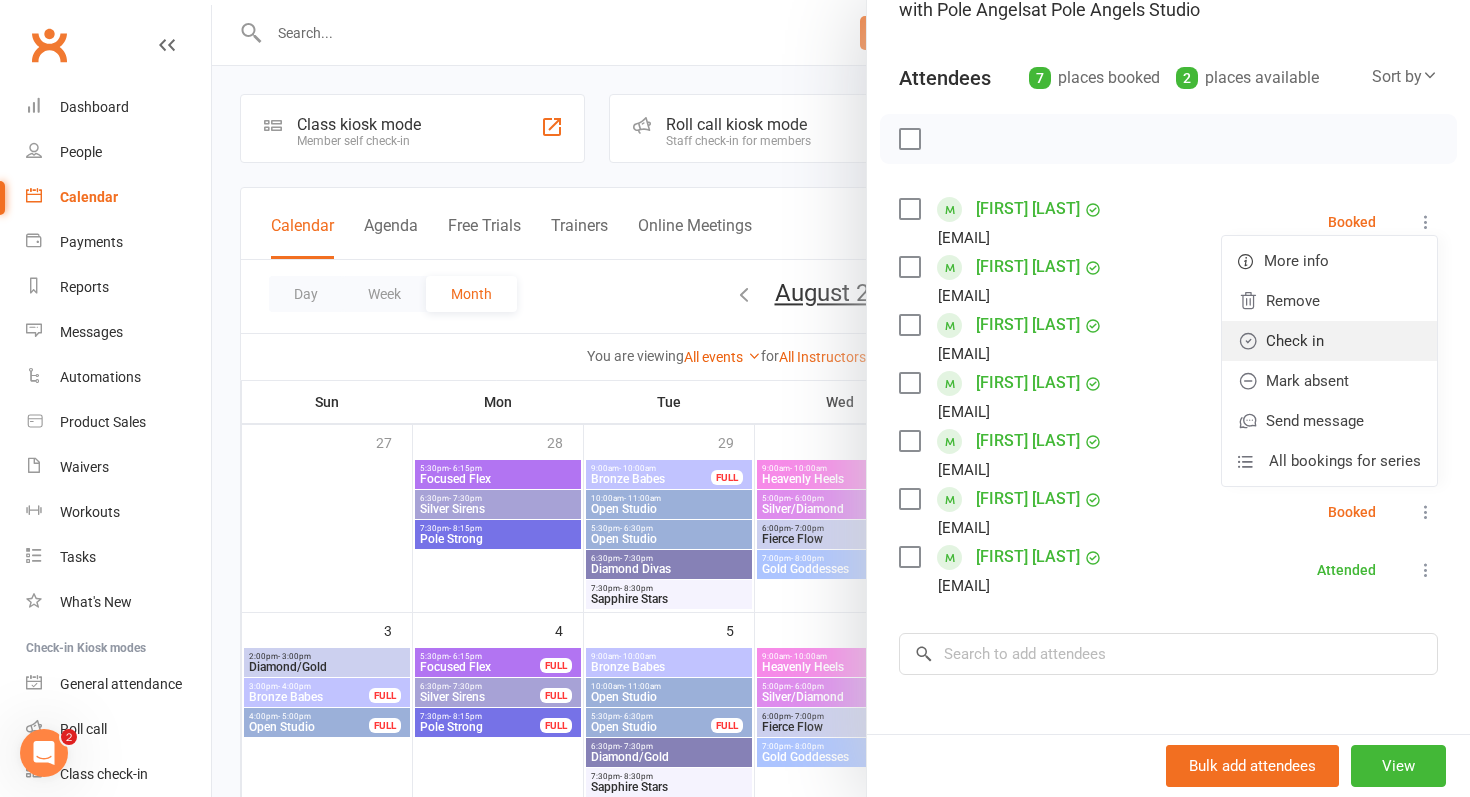 click on "Check in" at bounding box center [1329, 341] 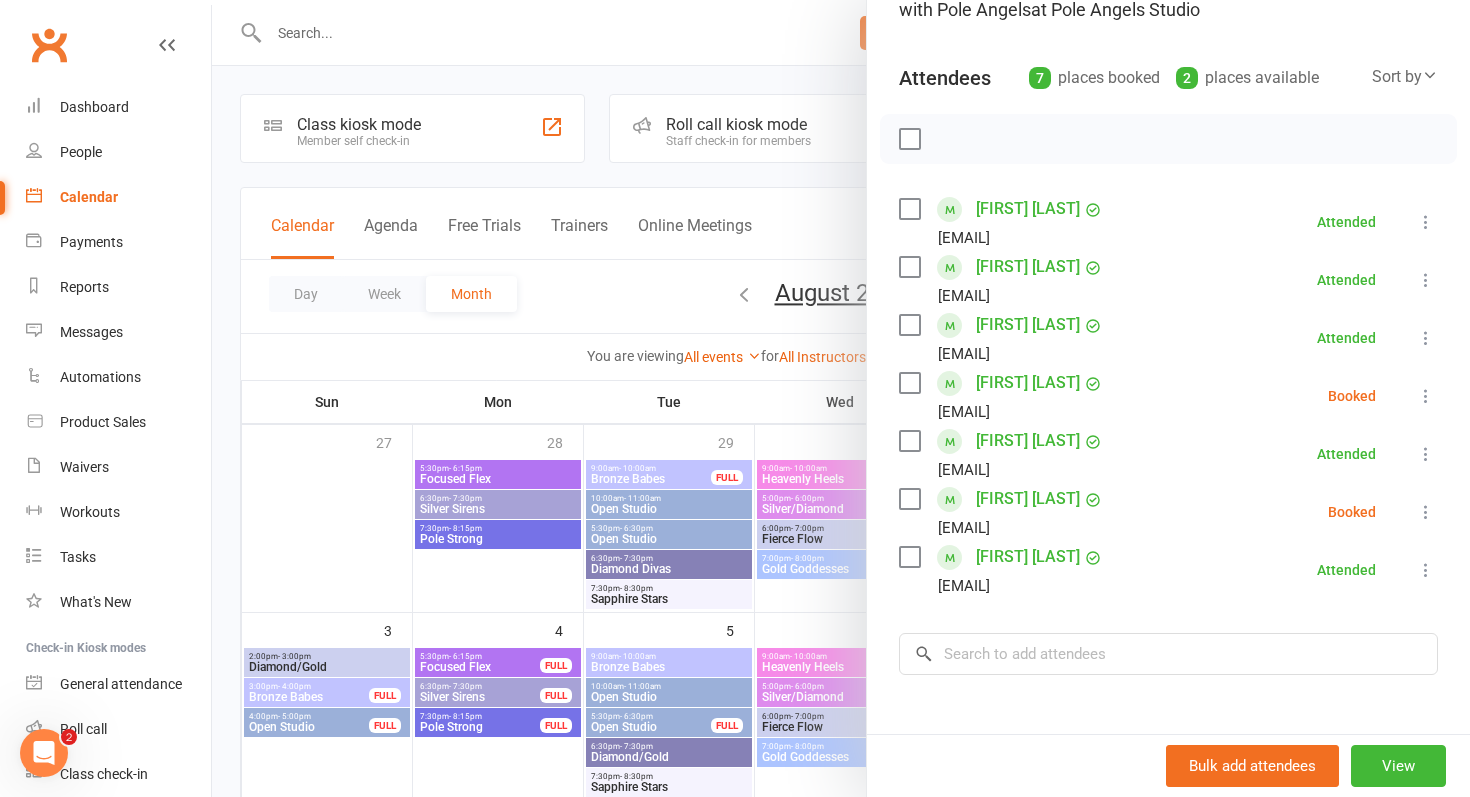 click at bounding box center [1426, 512] 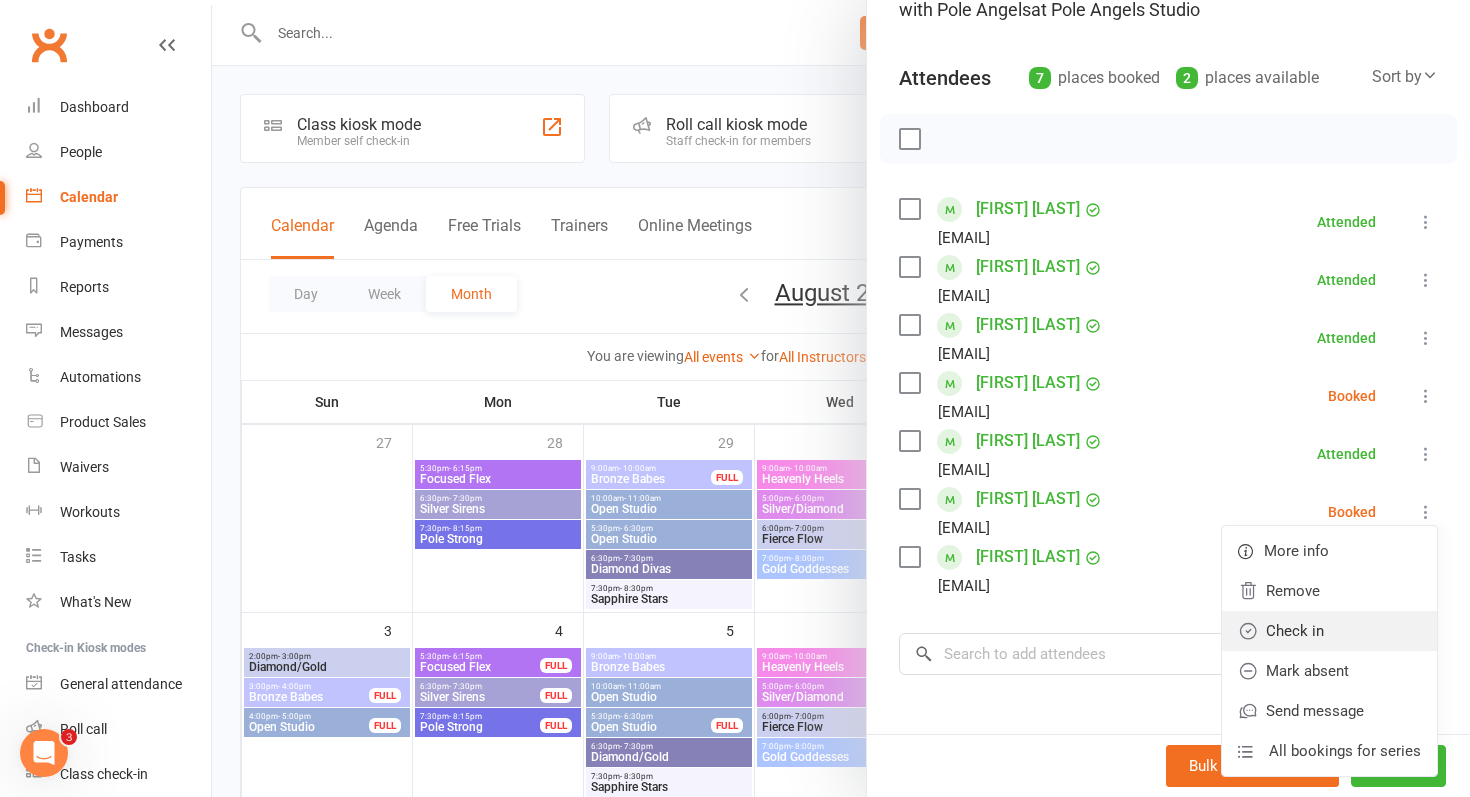 click 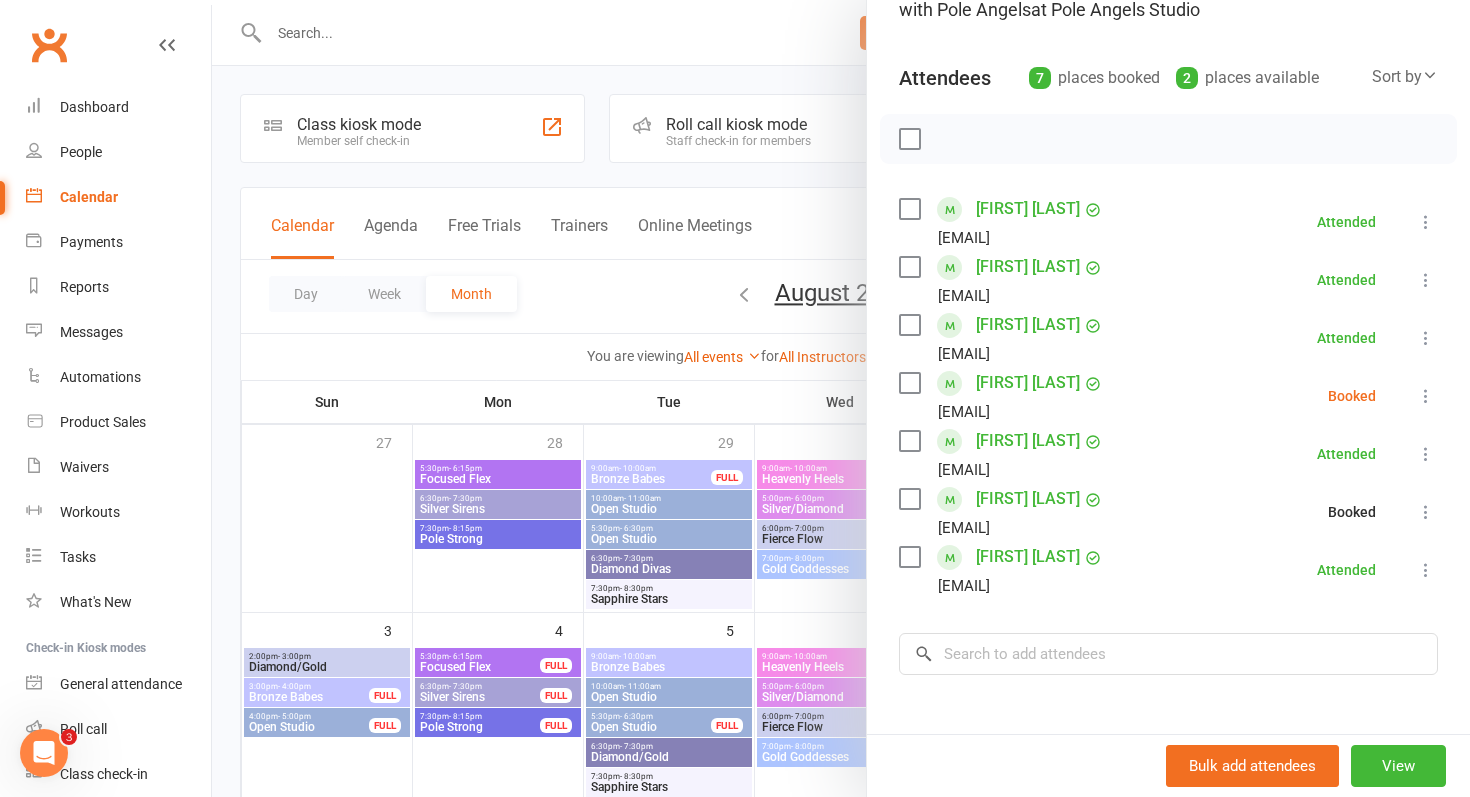 click at bounding box center (1426, 396) 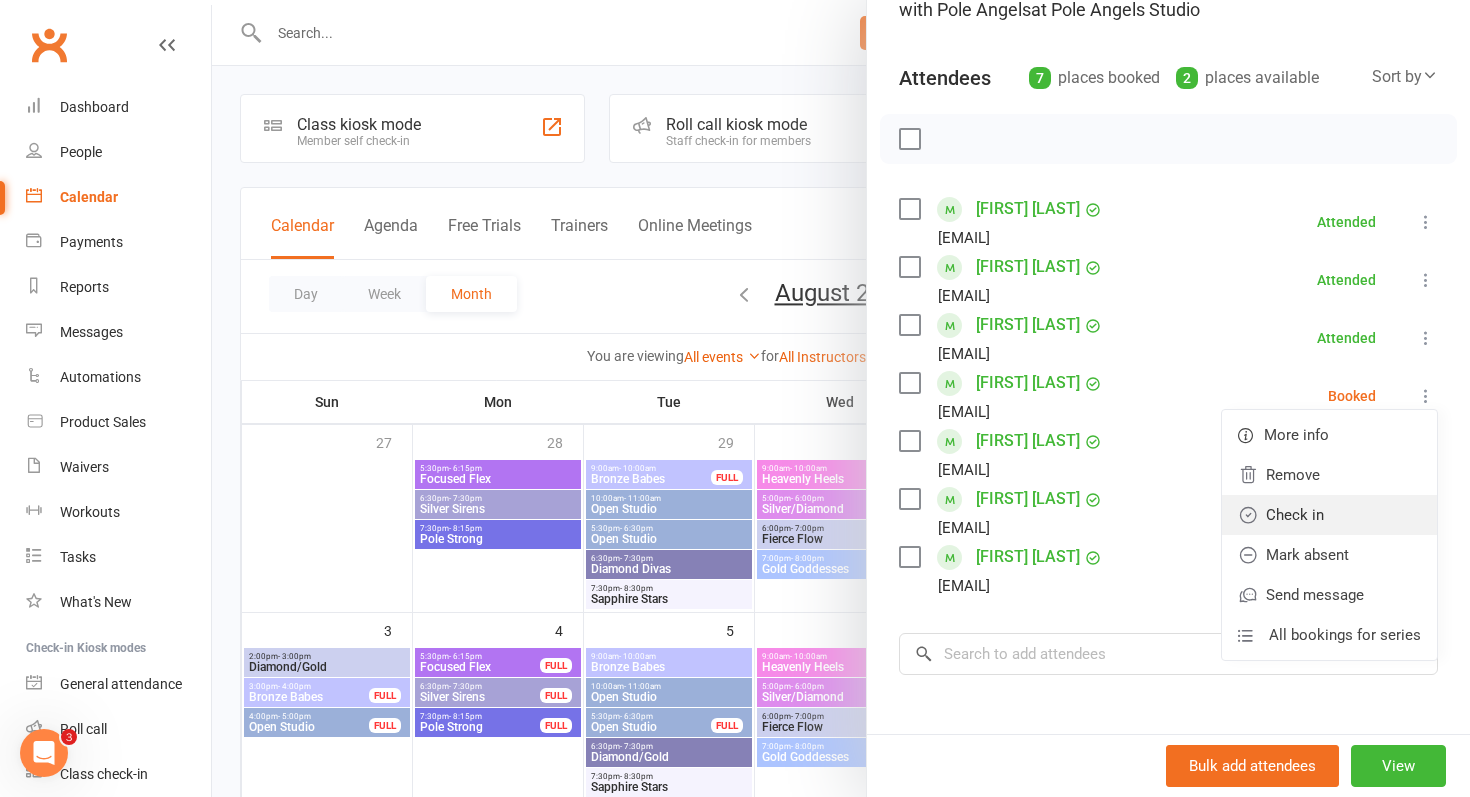 click on "Check in" at bounding box center [1329, 515] 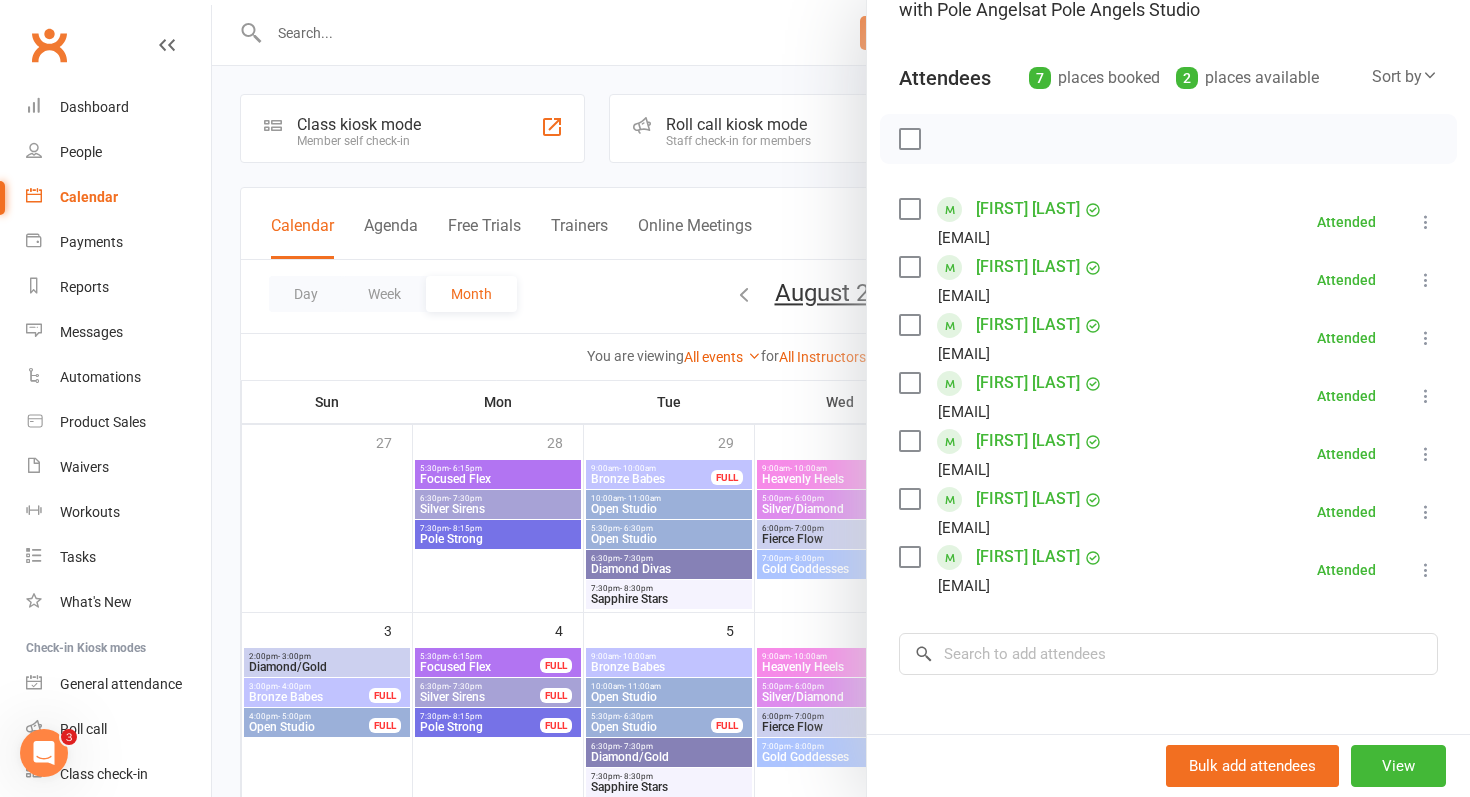 click at bounding box center [841, 398] 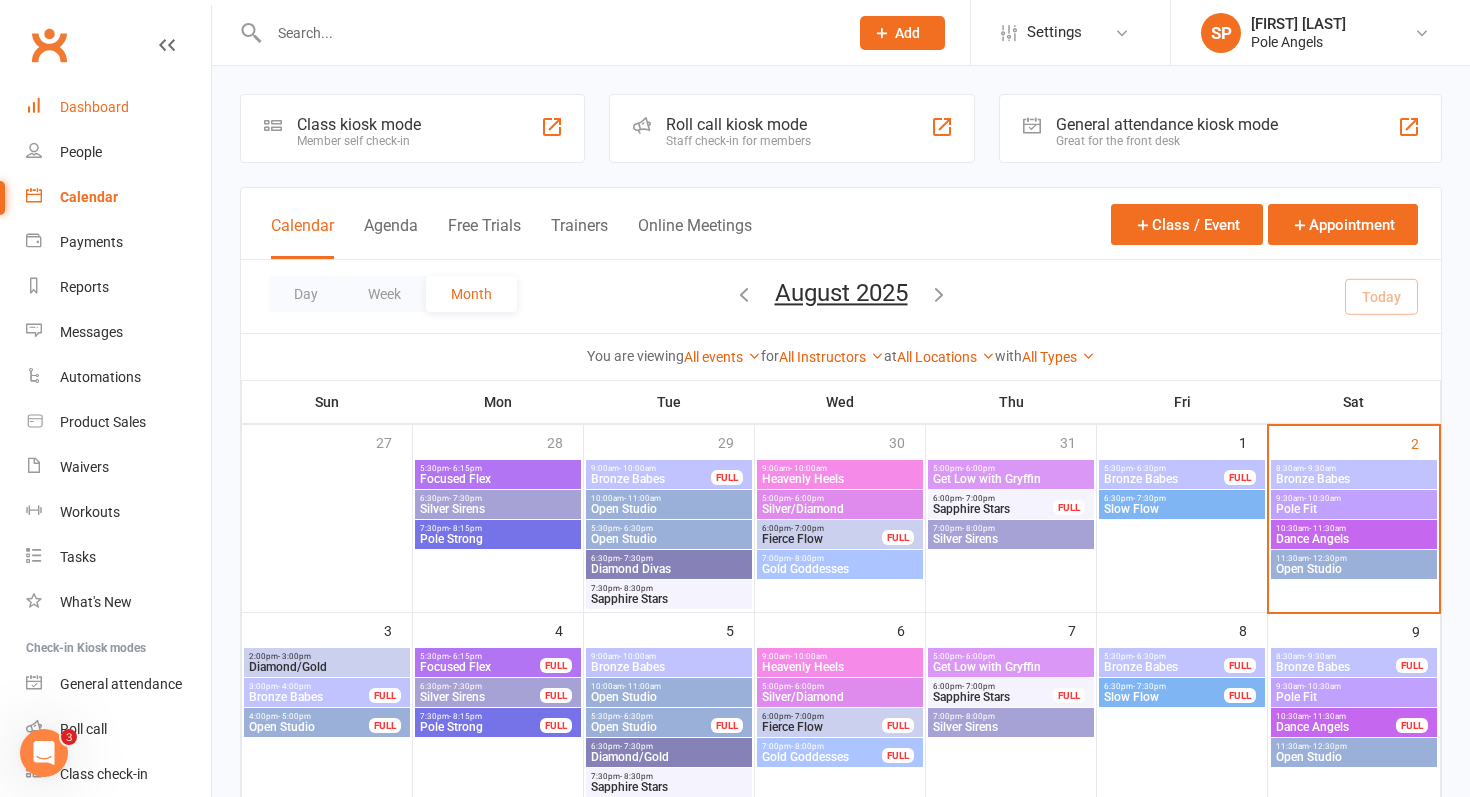 click on "Dashboard" at bounding box center [94, 107] 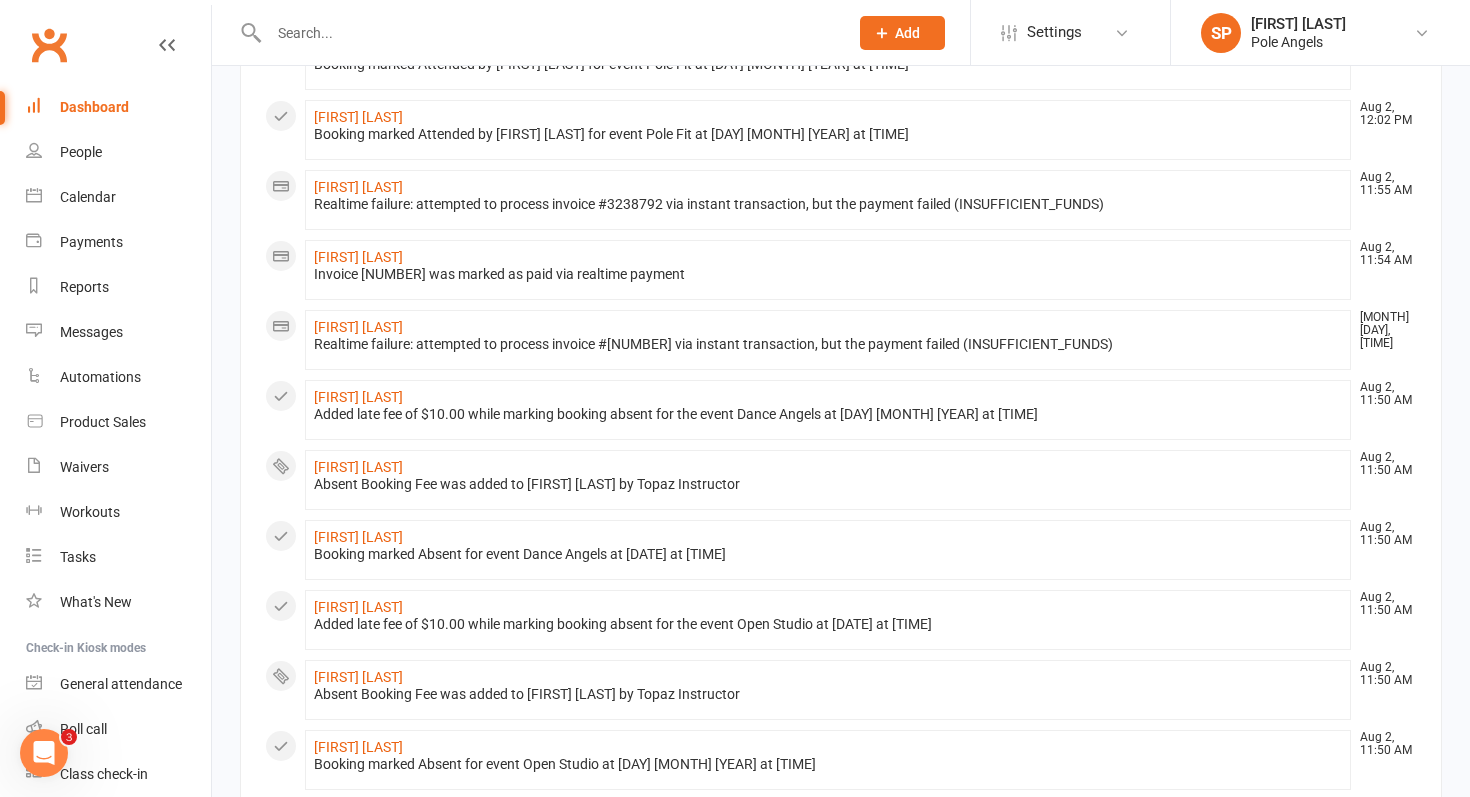 scroll, scrollTop: 0, scrollLeft: 0, axis: both 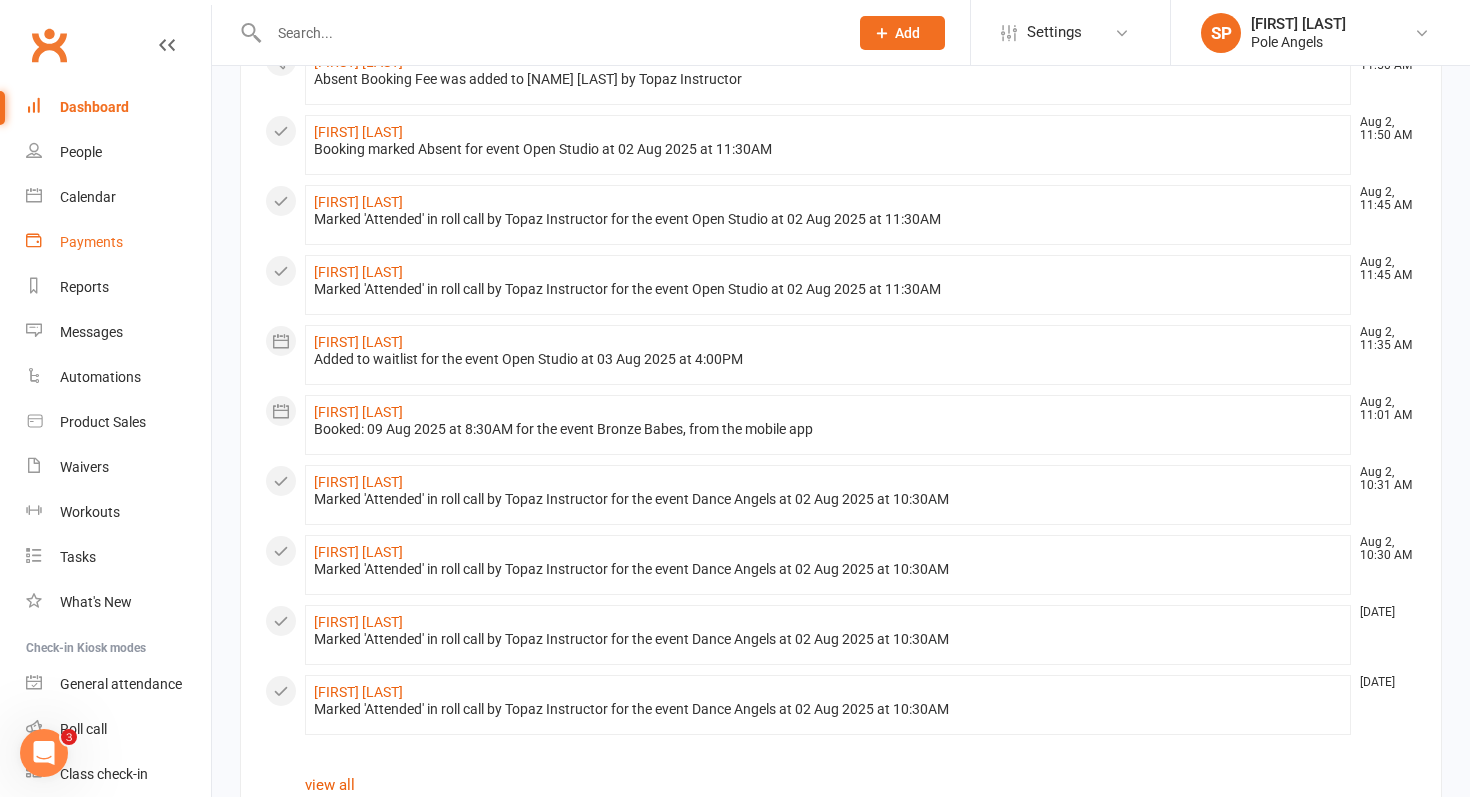 click on "Payments" at bounding box center (118, 242) 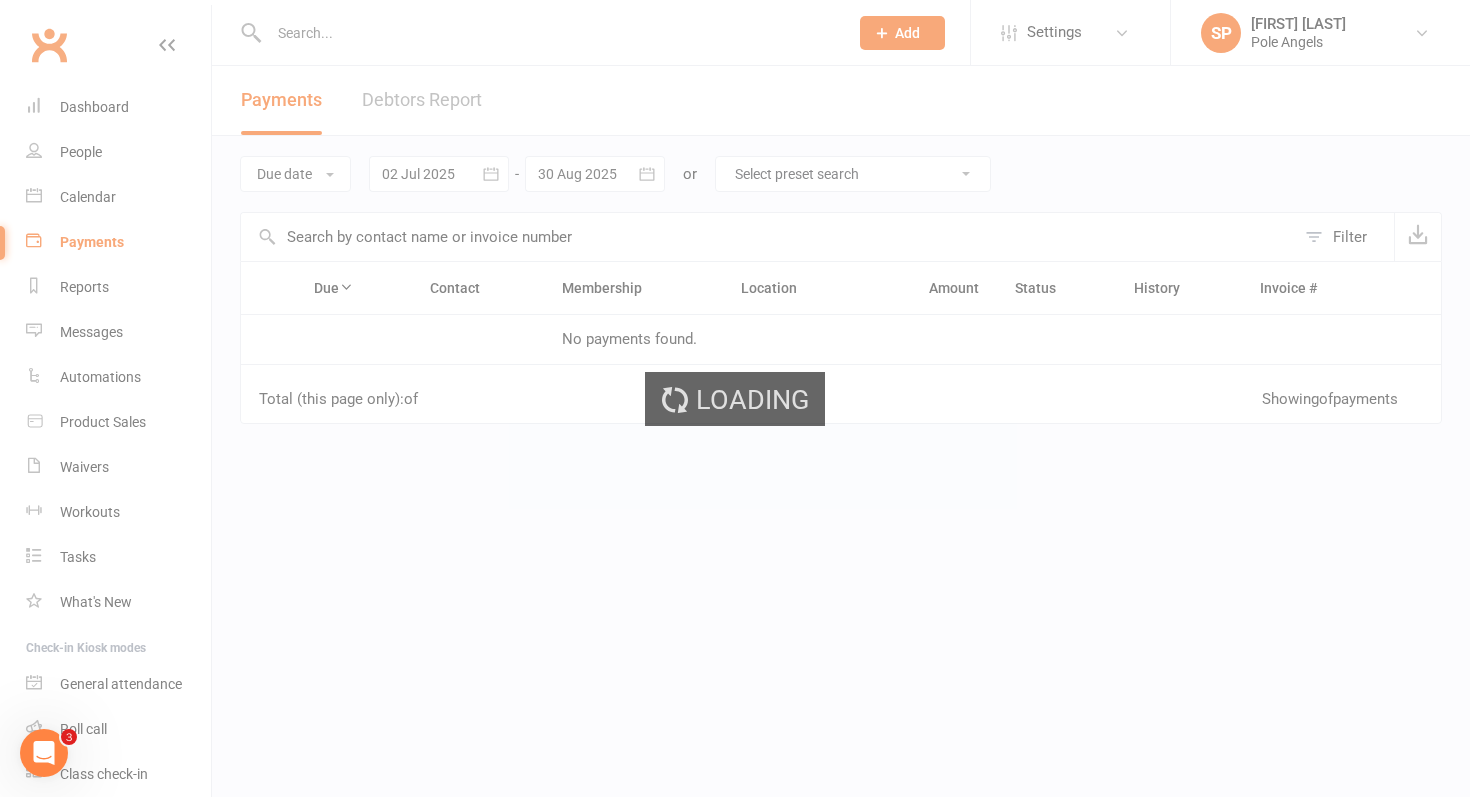 scroll, scrollTop: 0, scrollLeft: 0, axis: both 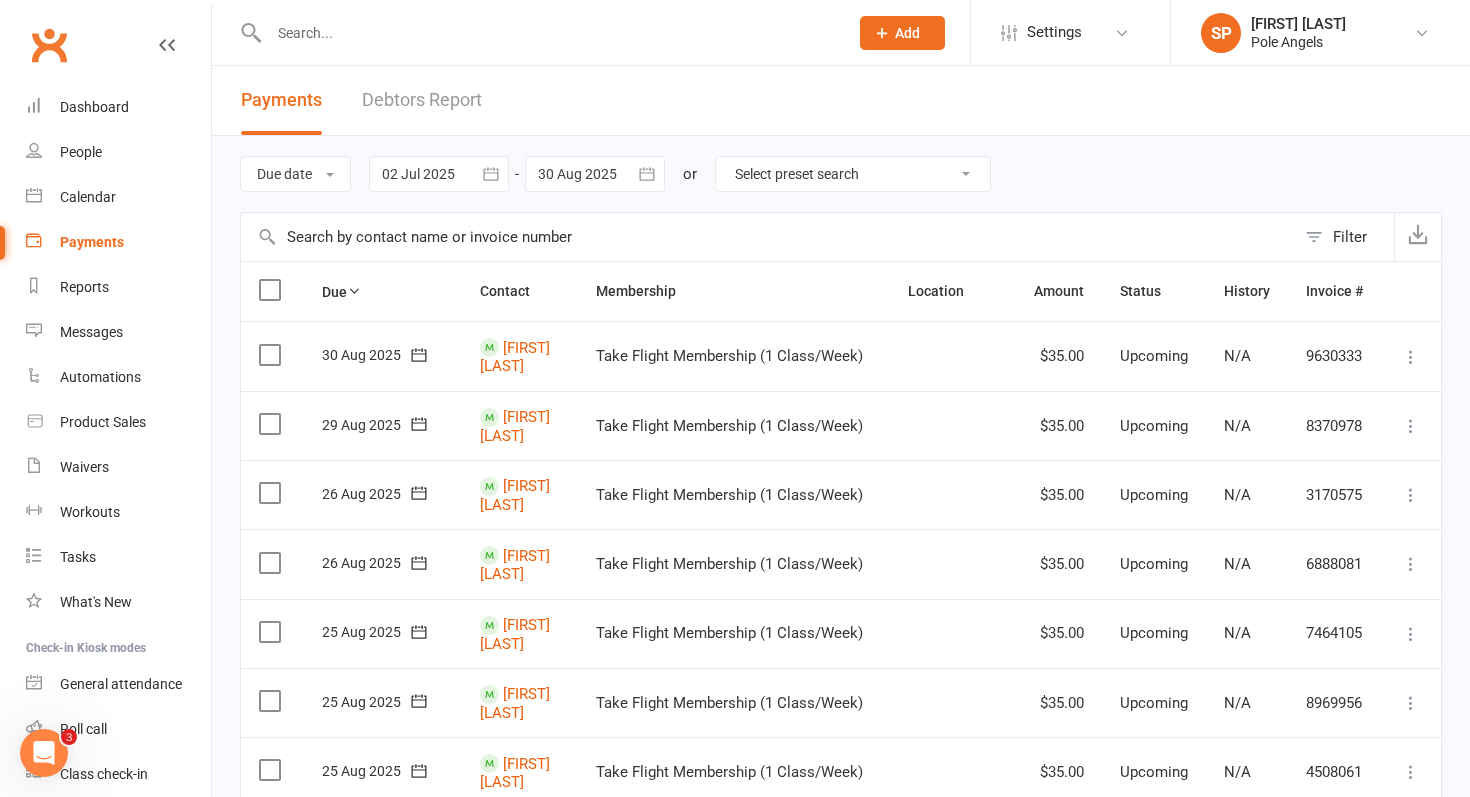 click 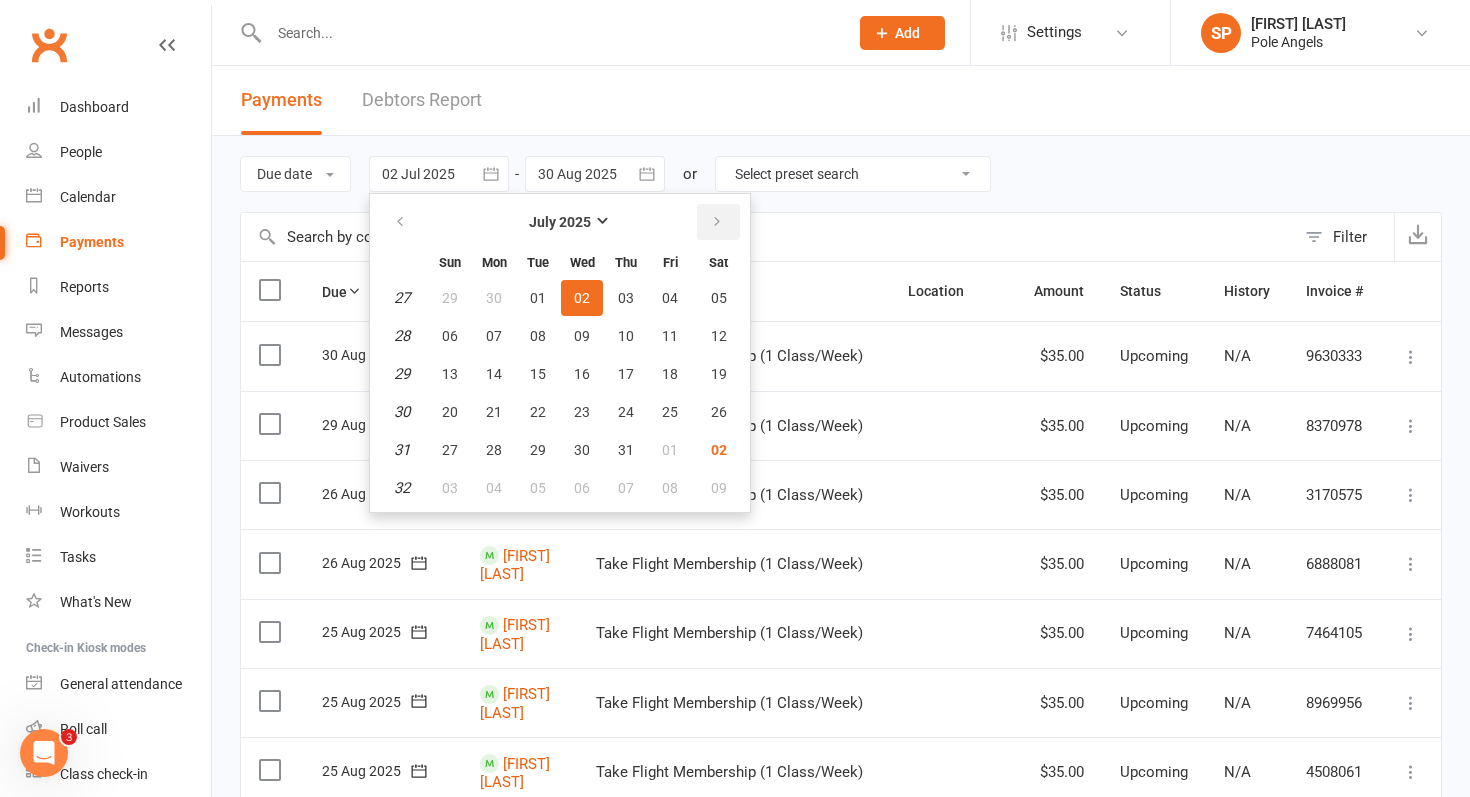 click at bounding box center (717, 222) 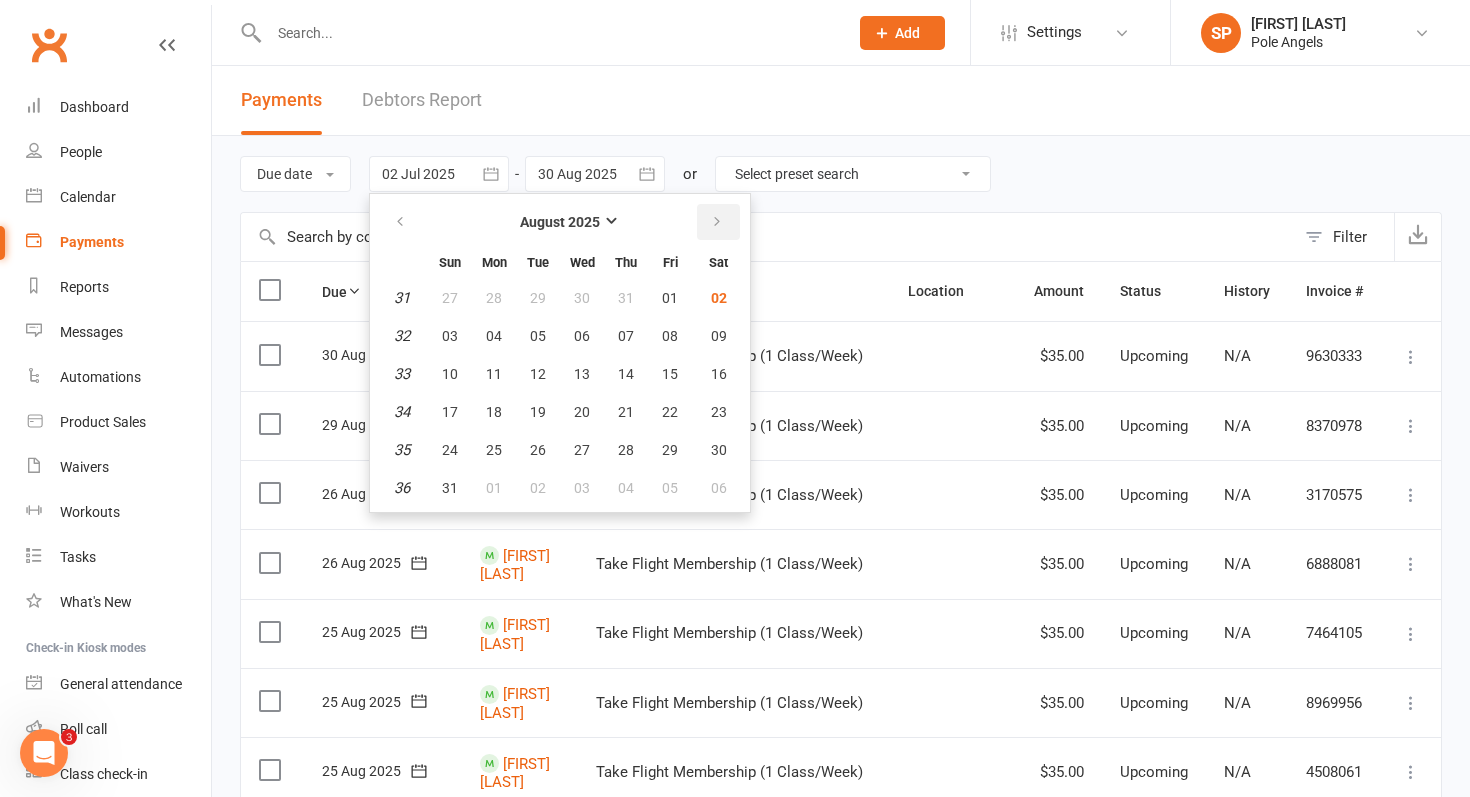 click at bounding box center [717, 222] 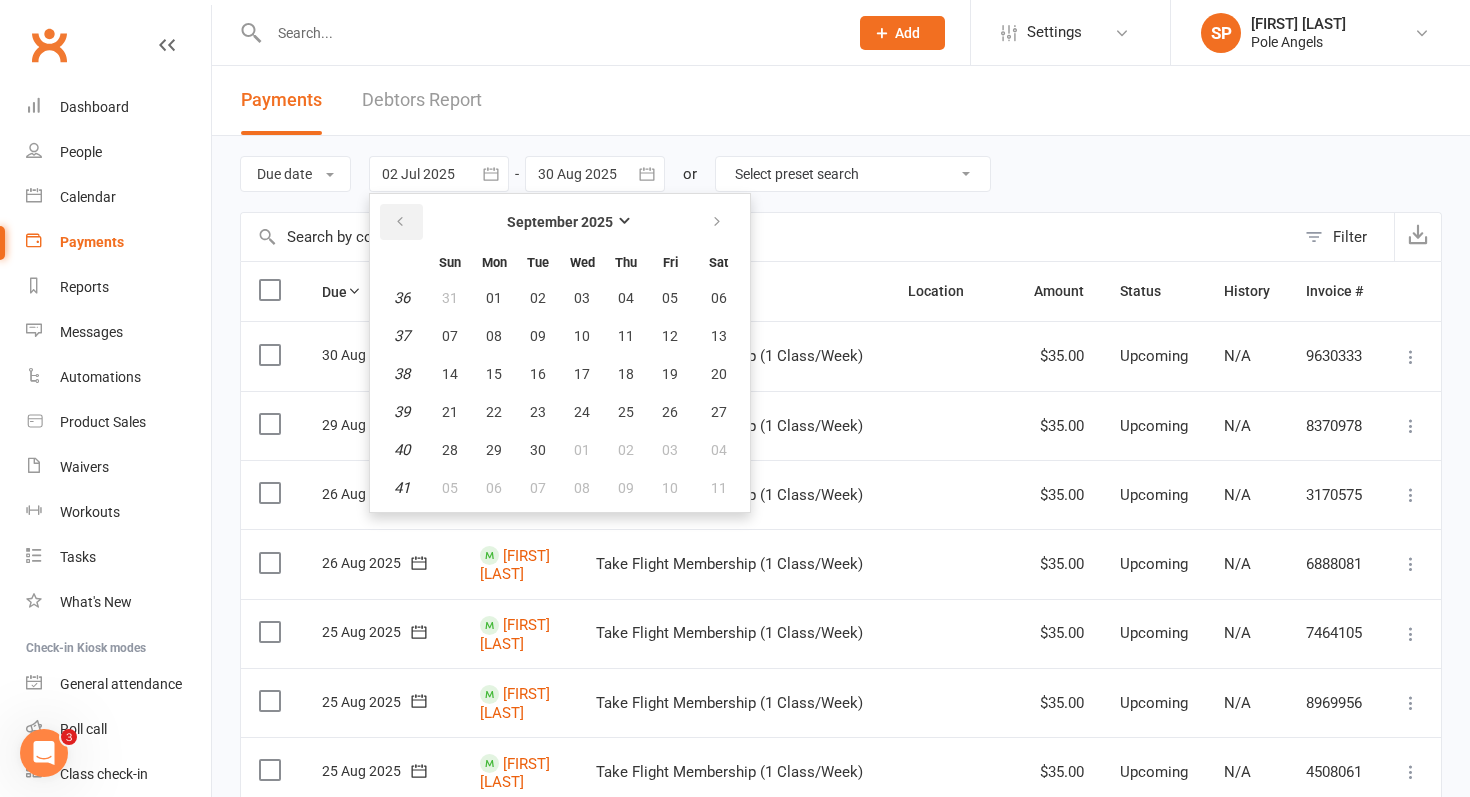 click at bounding box center (400, 222) 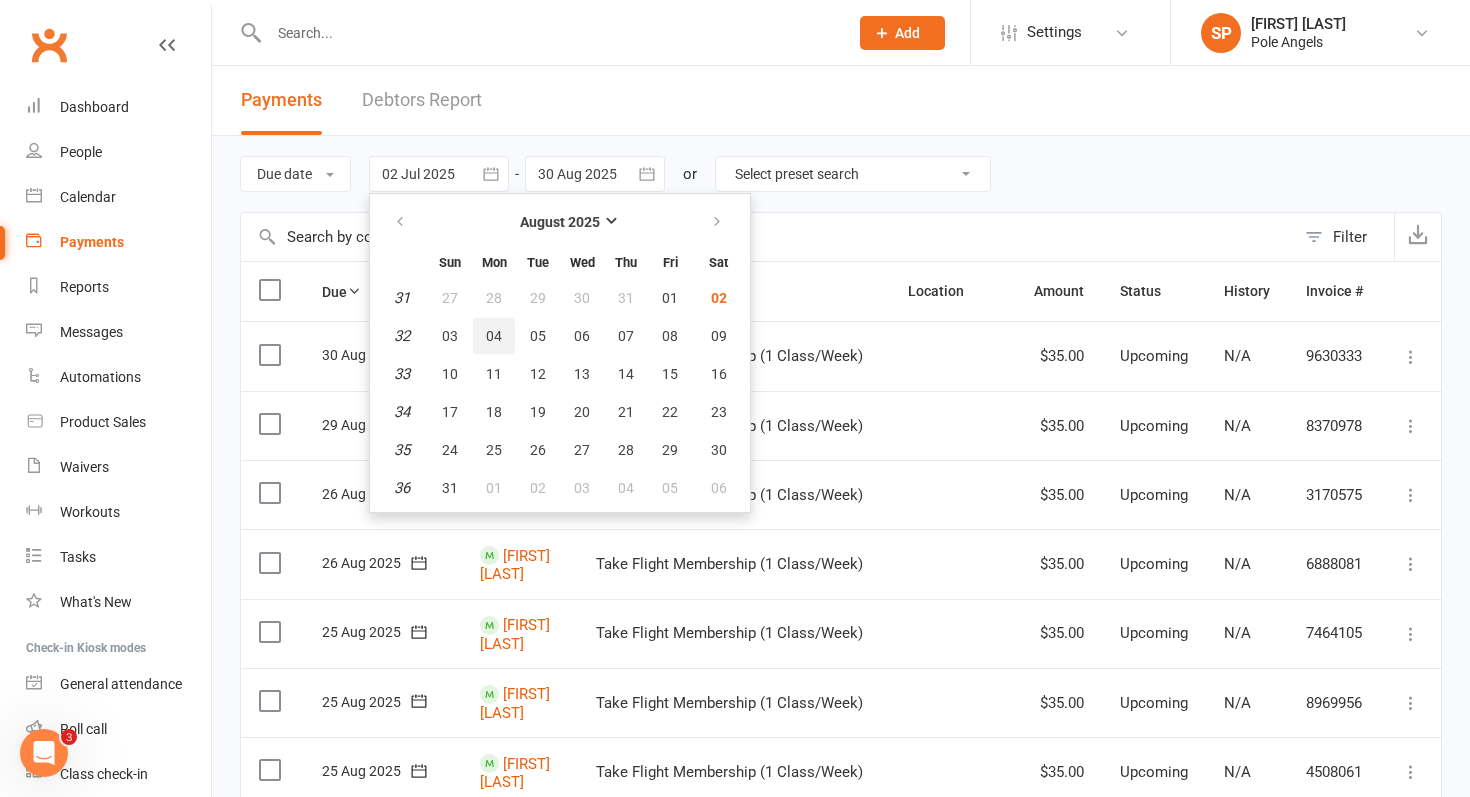 click on "04" at bounding box center (494, 336) 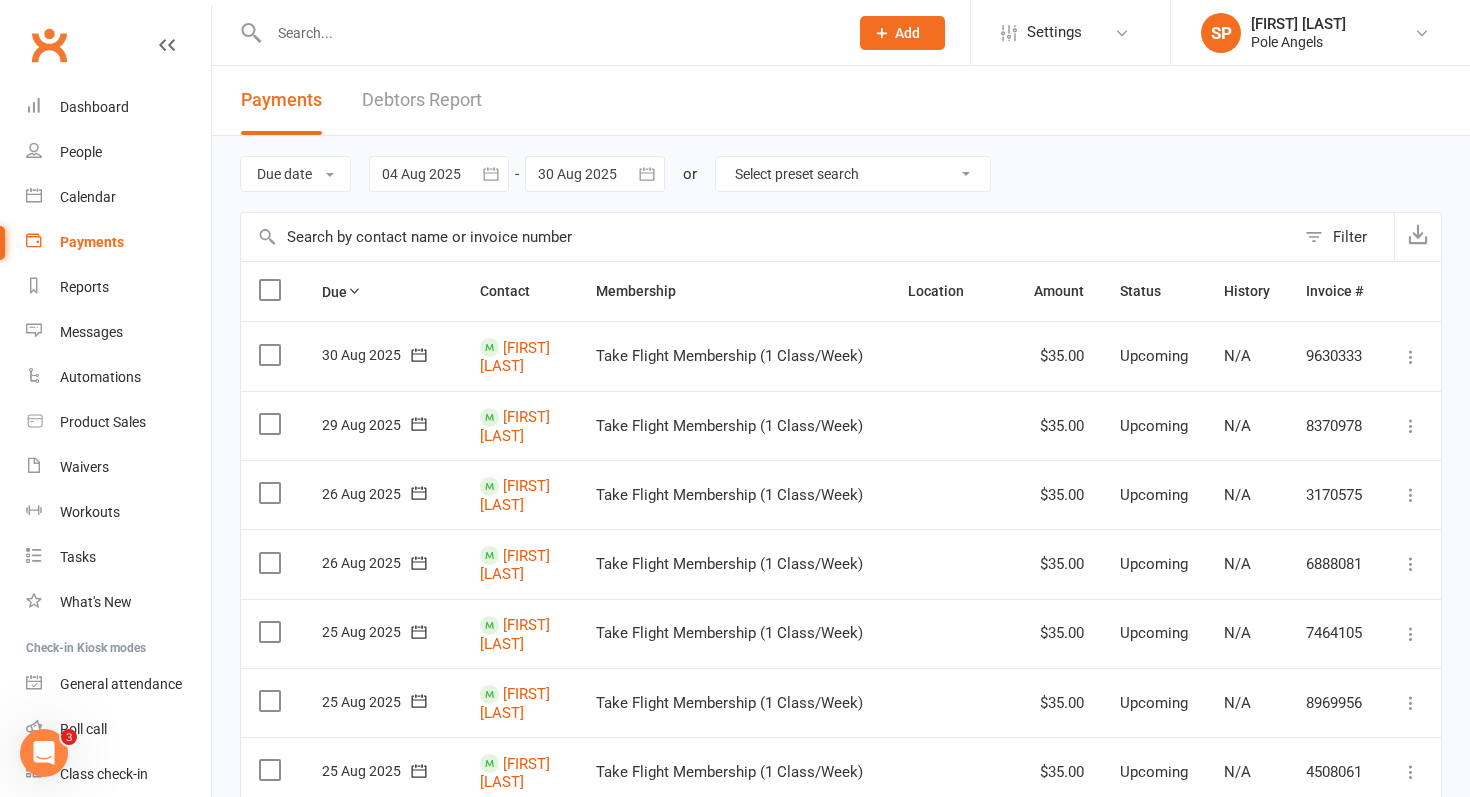 click at bounding box center (647, 174) 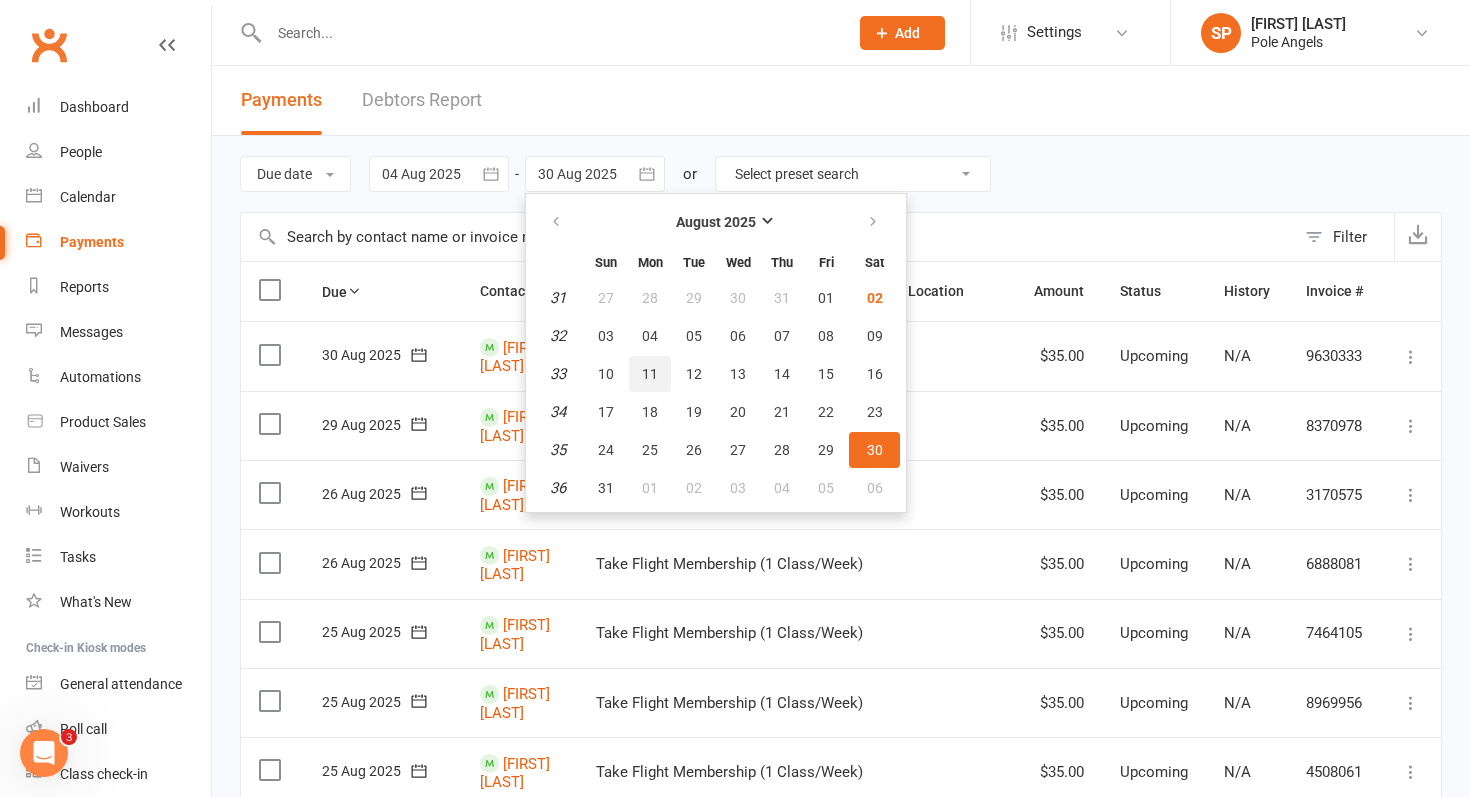 click on "11" at bounding box center (650, 374) 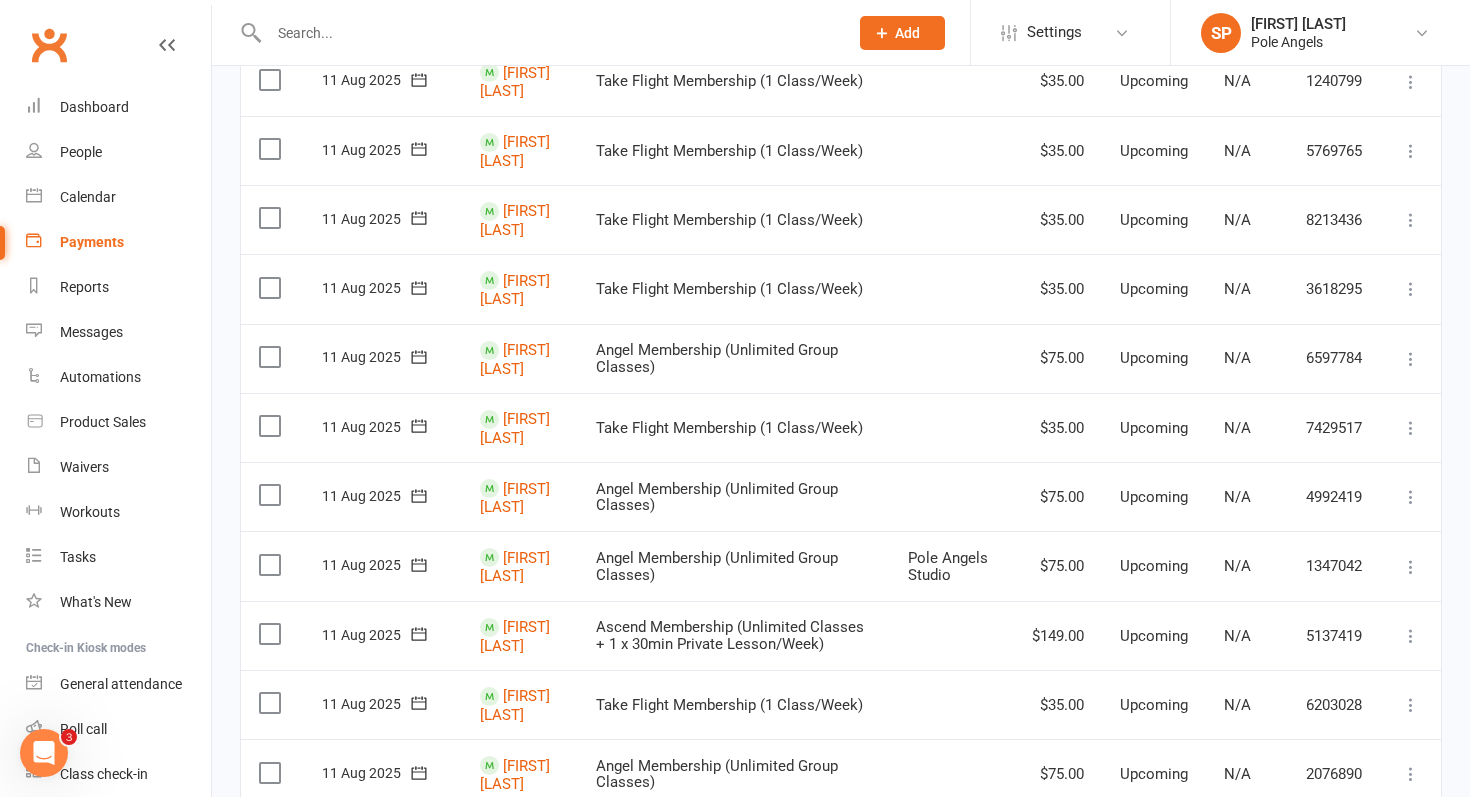 scroll, scrollTop: 0, scrollLeft: 0, axis: both 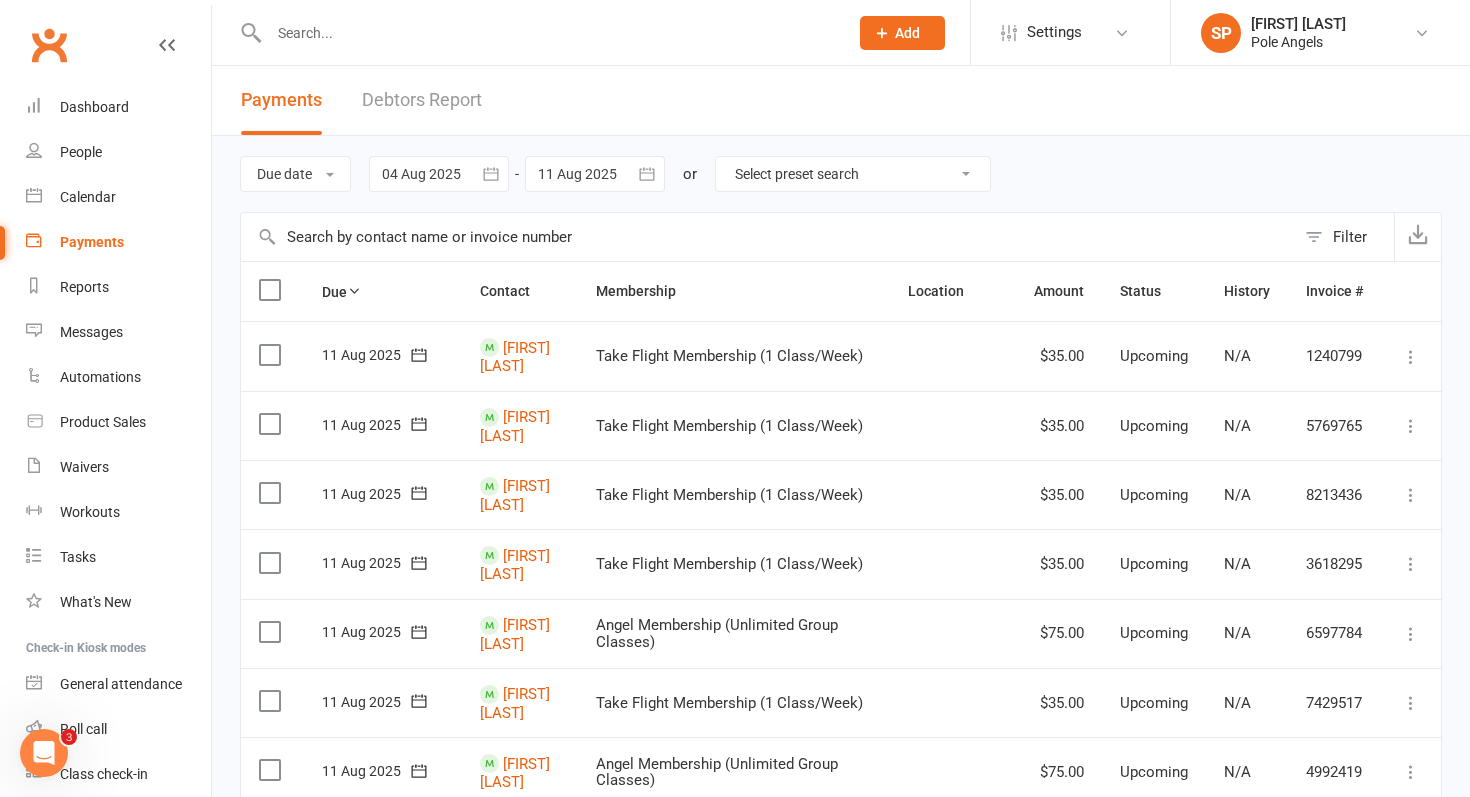 click 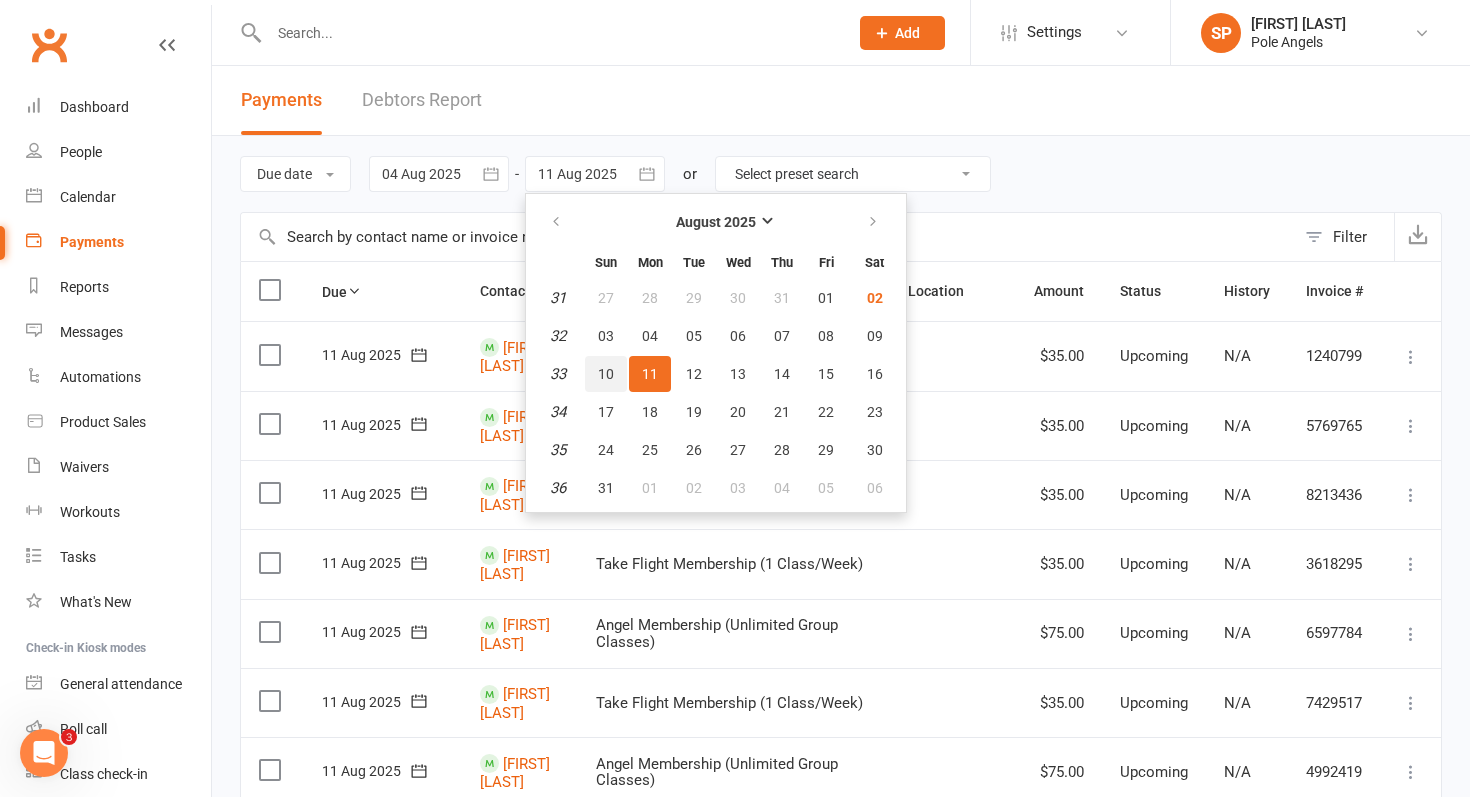 click on "10" at bounding box center (606, 374) 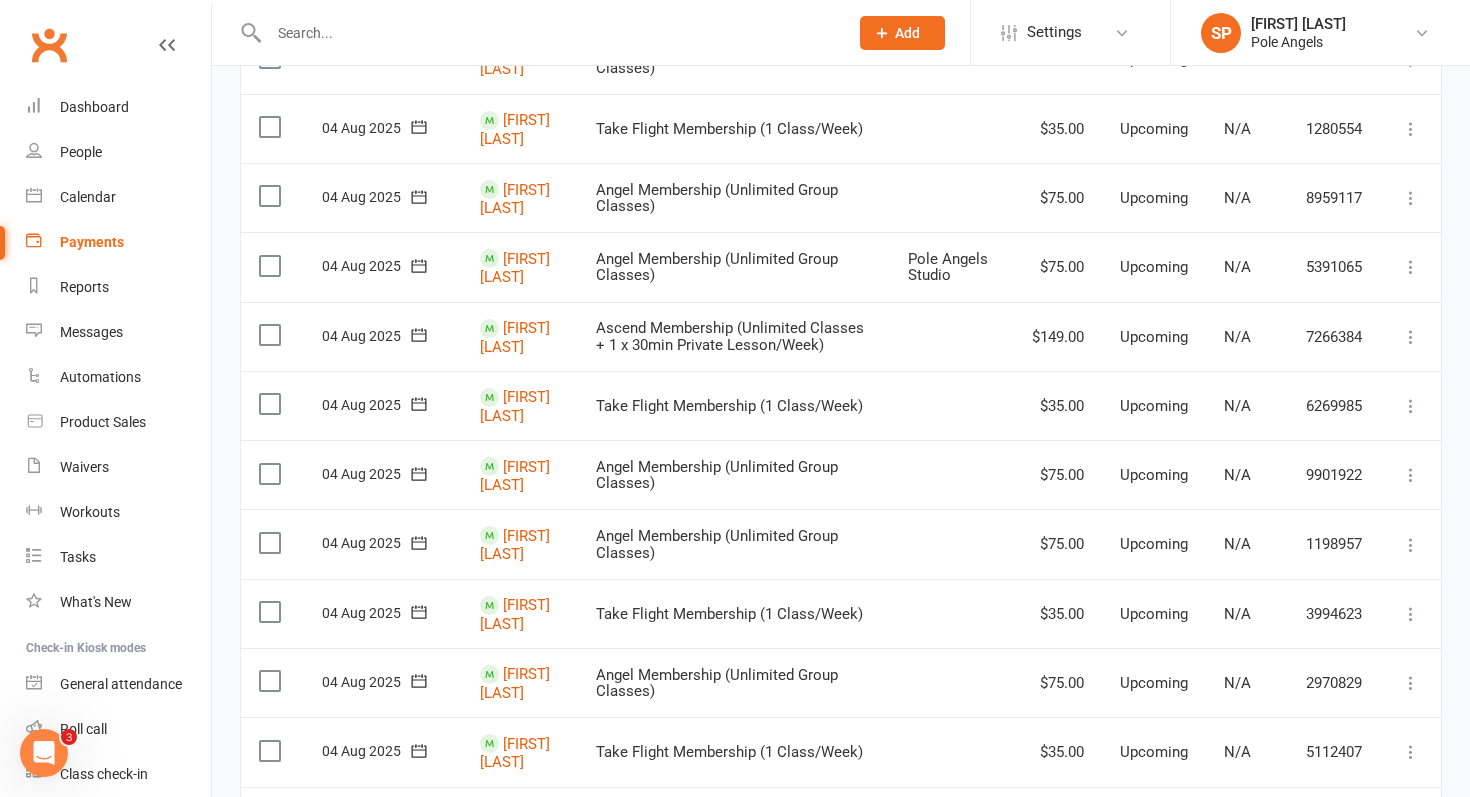 scroll, scrollTop: 1625, scrollLeft: 0, axis: vertical 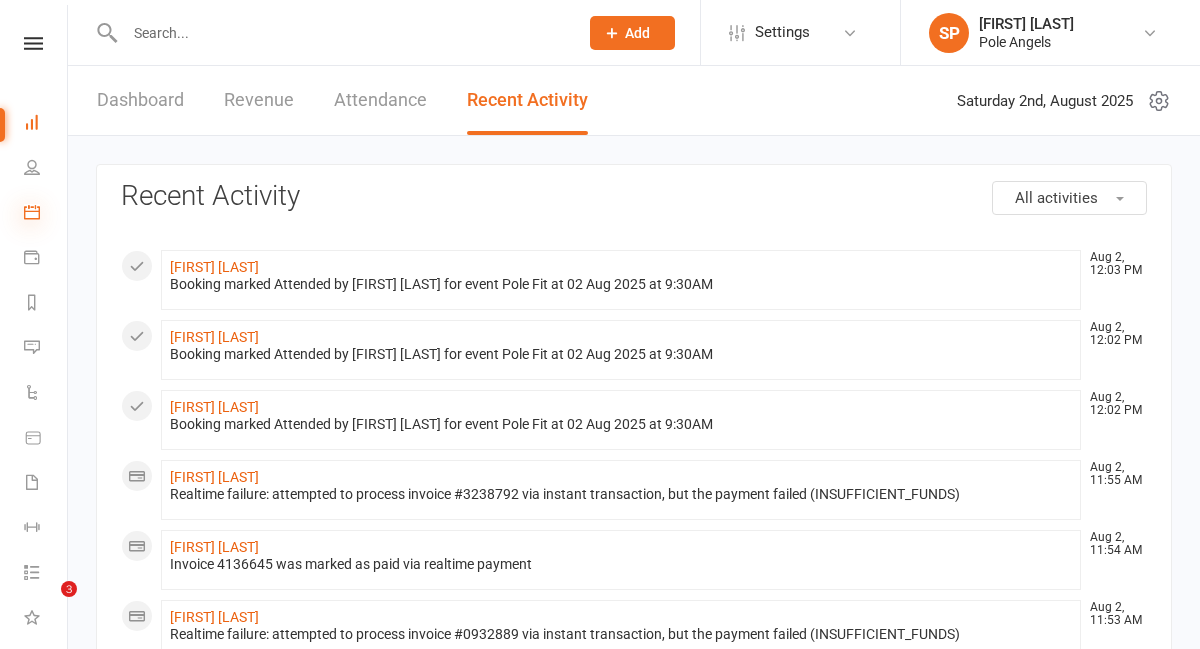 click at bounding box center [32, 212] 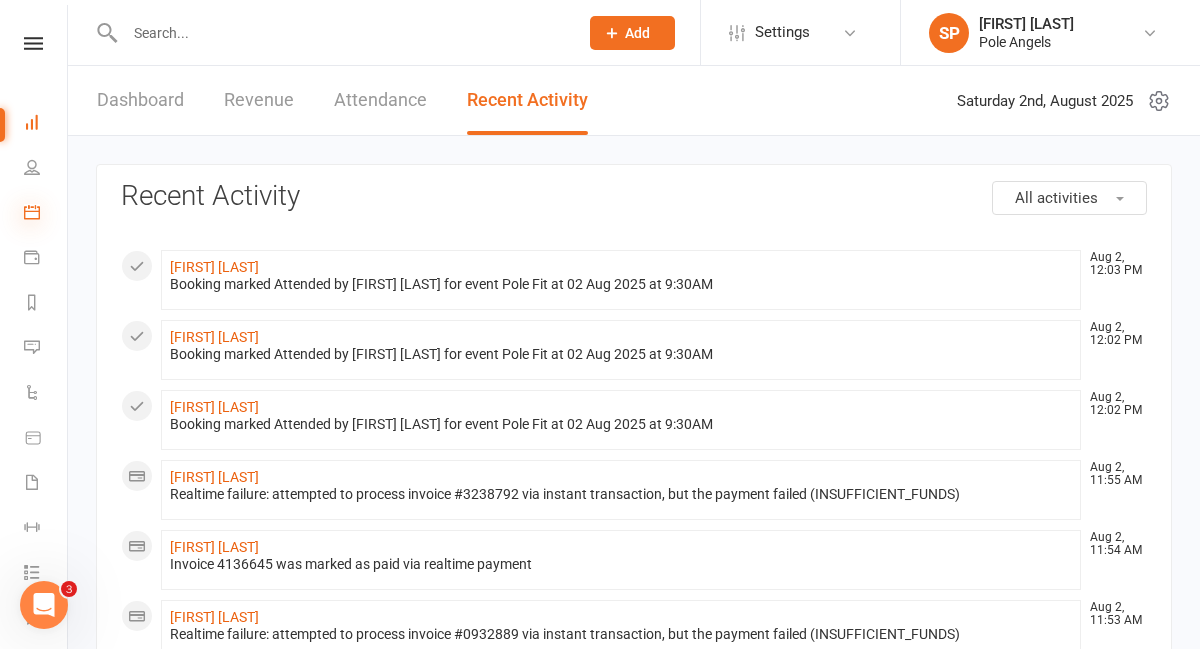 scroll, scrollTop: 0, scrollLeft: 0, axis: both 